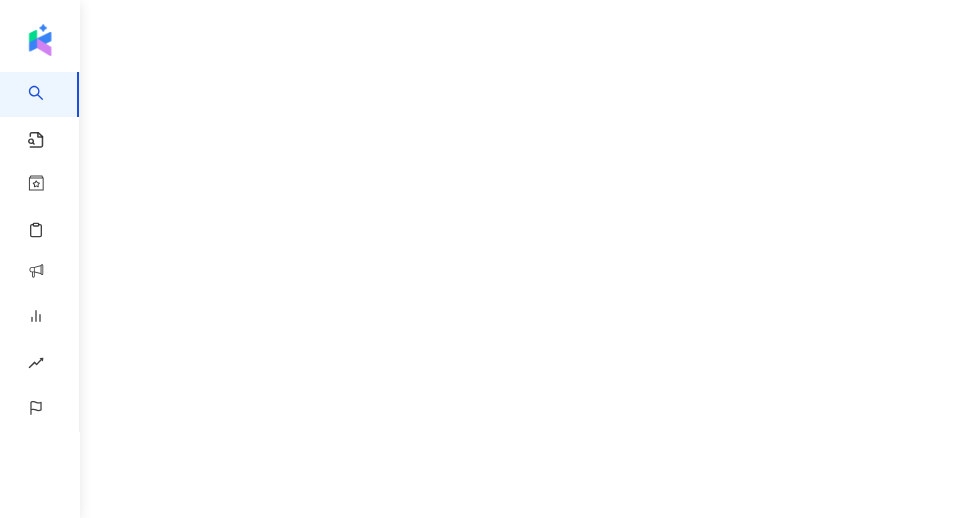 scroll, scrollTop: 0, scrollLeft: 0, axis: both 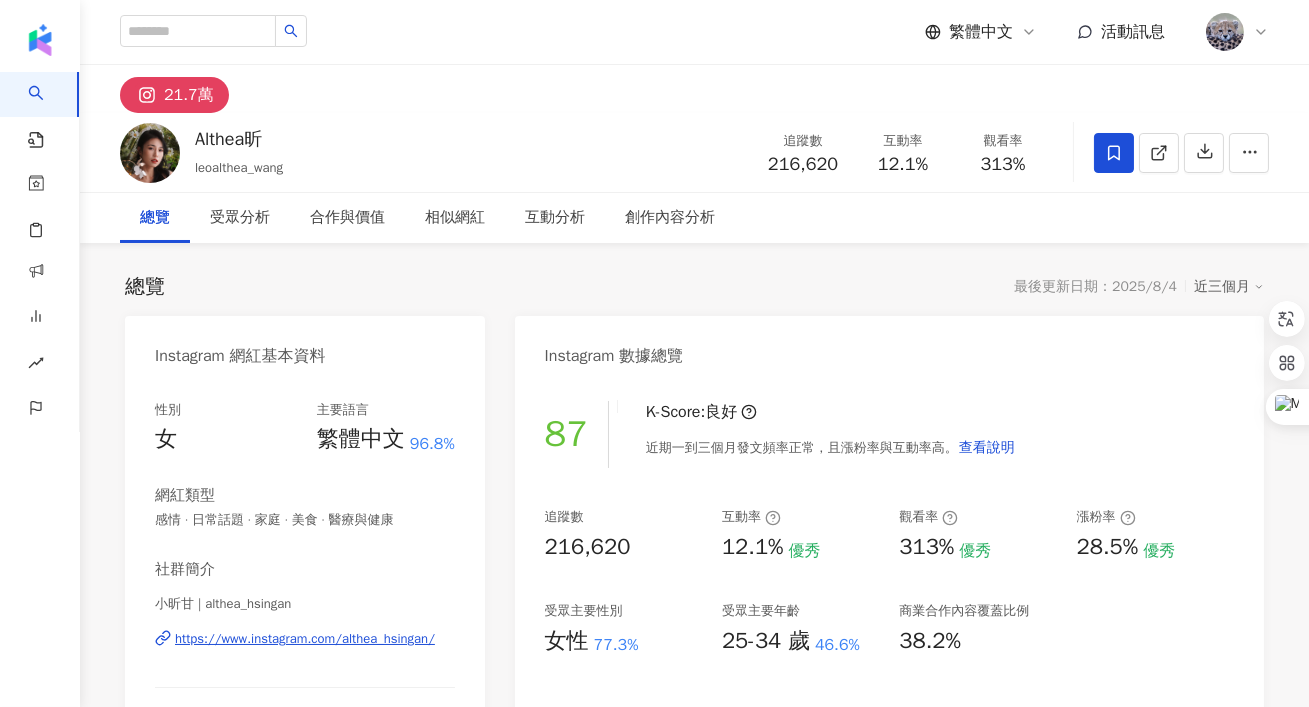 click on "[FIRST] [EMAIL] 追蹤數 [NUMBER] 互動率 [PERCENT] 觀看率 [PERCENT]" at bounding box center (694, 152) 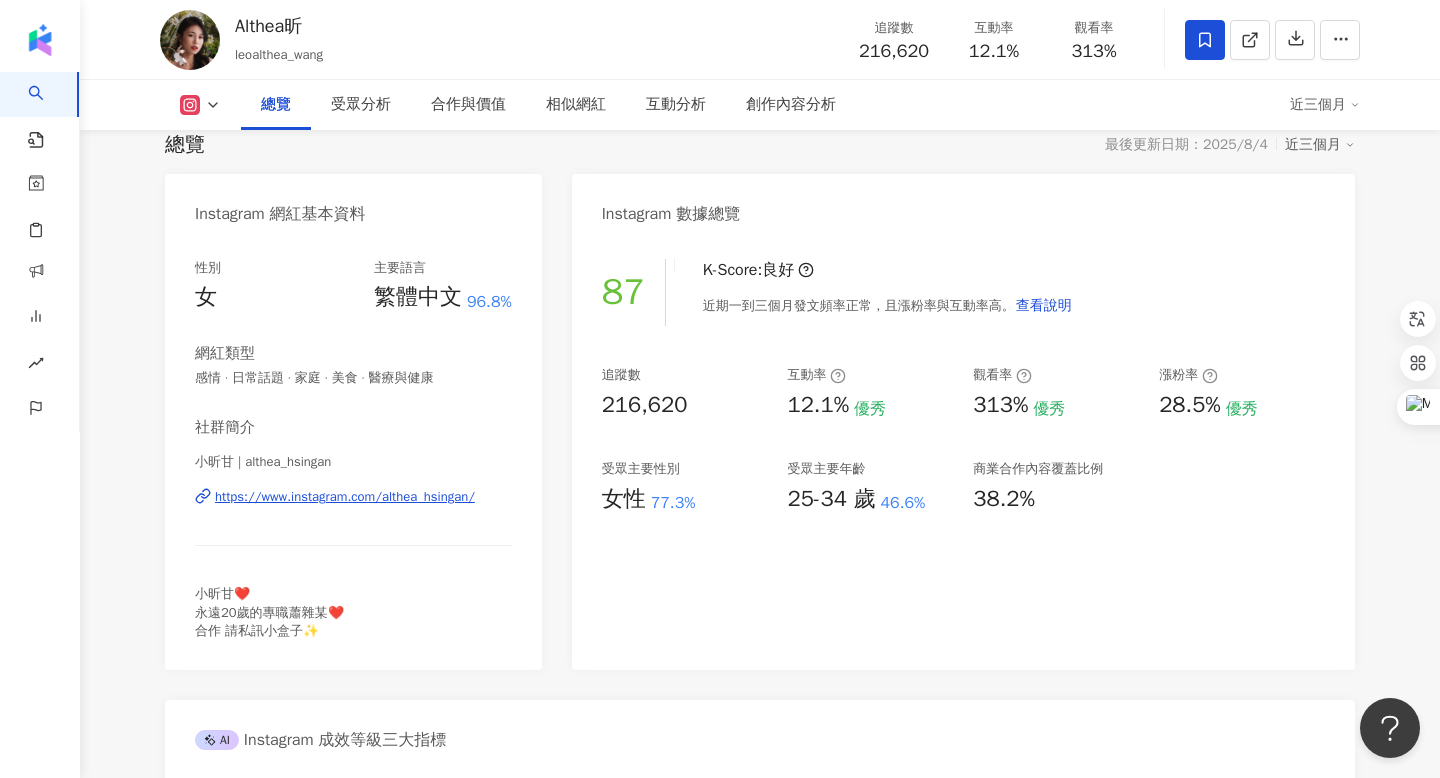 scroll, scrollTop: 151, scrollLeft: 0, axis: vertical 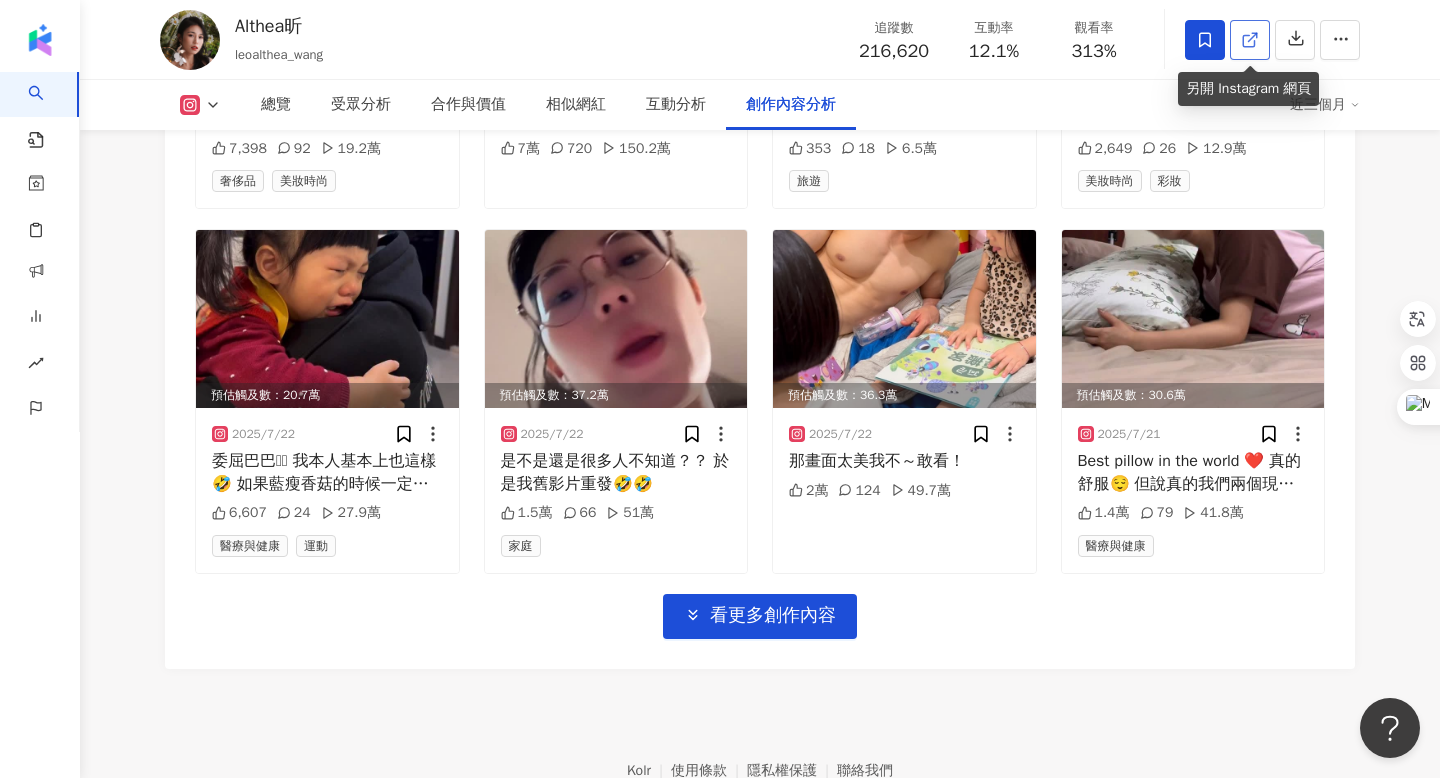 click at bounding box center [1250, 40] 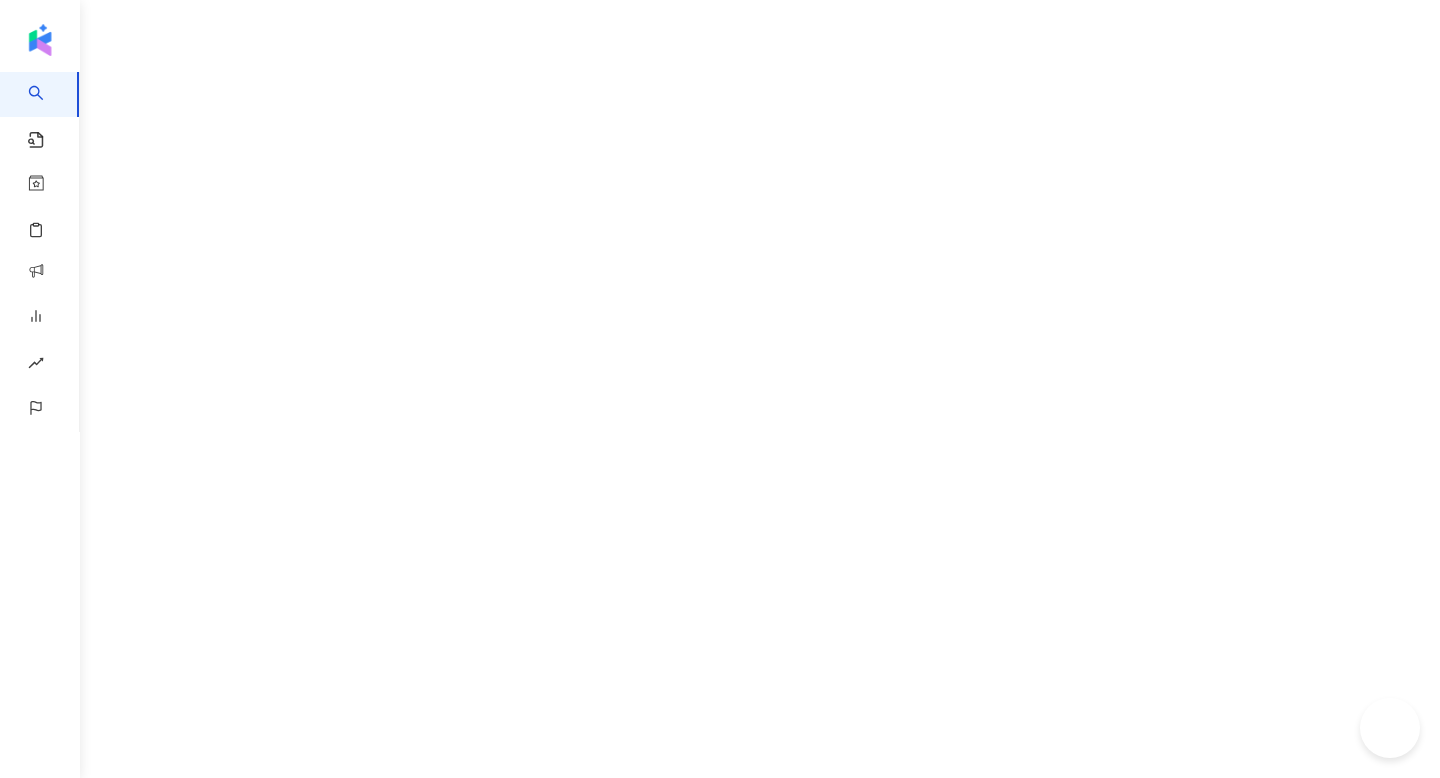 scroll, scrollTop: 0, scrollLeft: 0, axis: both 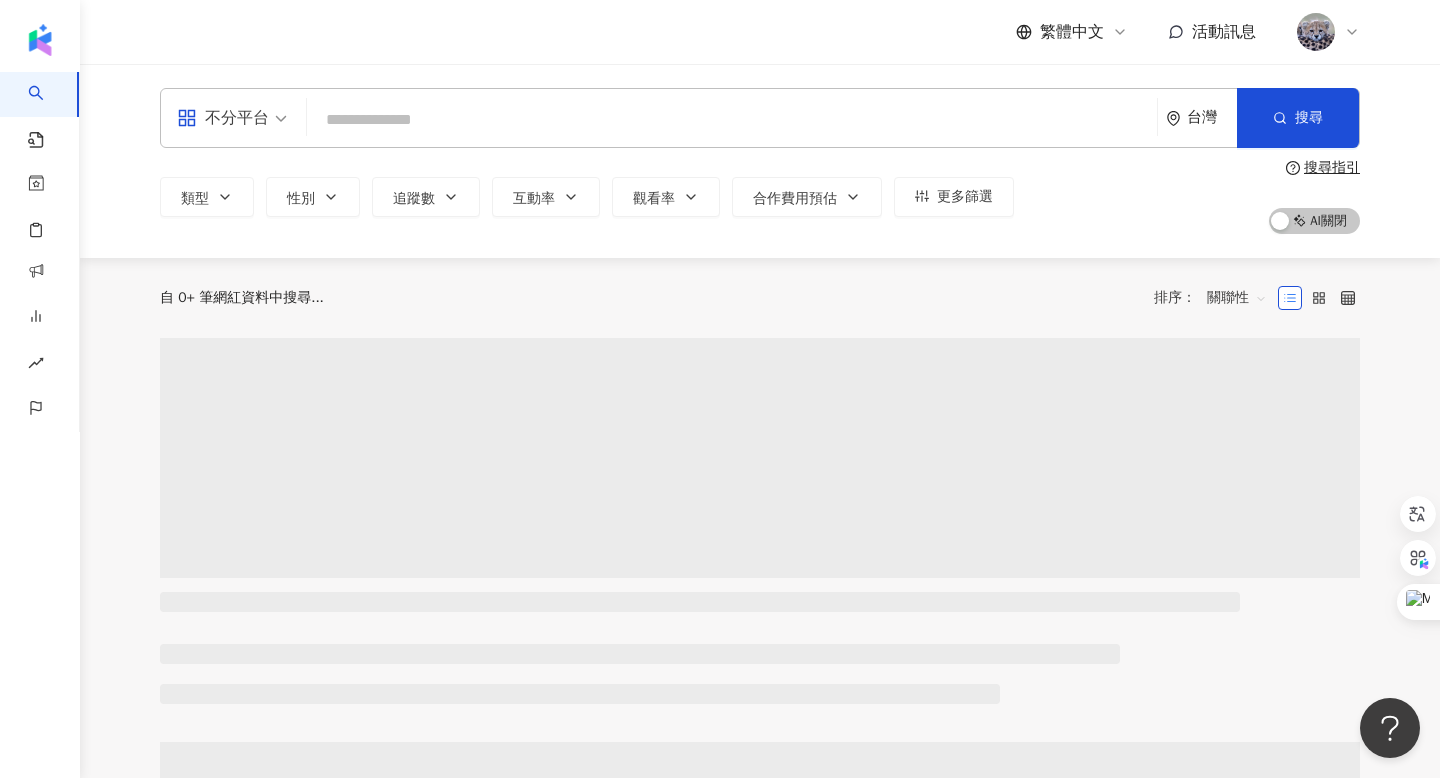 click on "不分平台 台灣 搜尋" at bounding box center [760, 118] 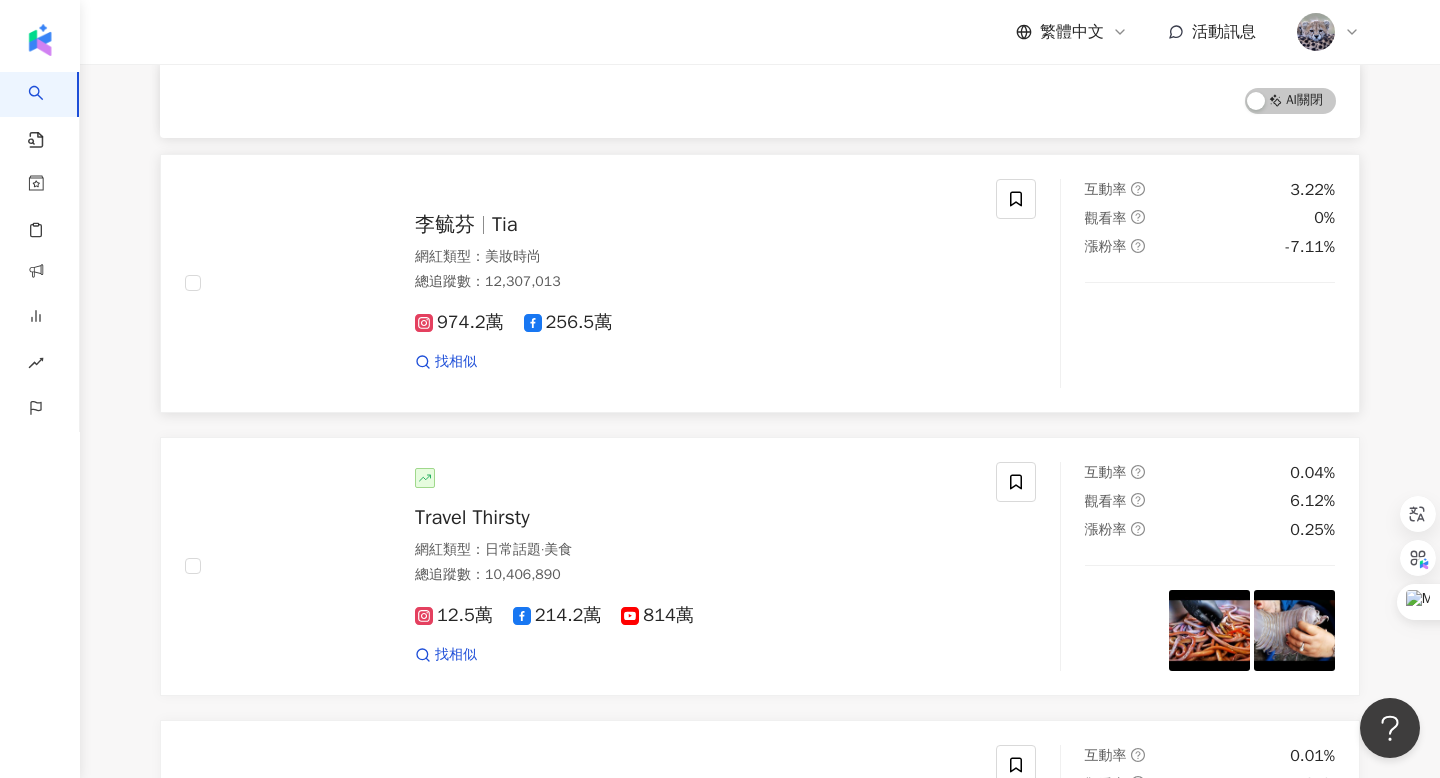scroll, scrollTop: 0, scrollLeft: 0, axis: both 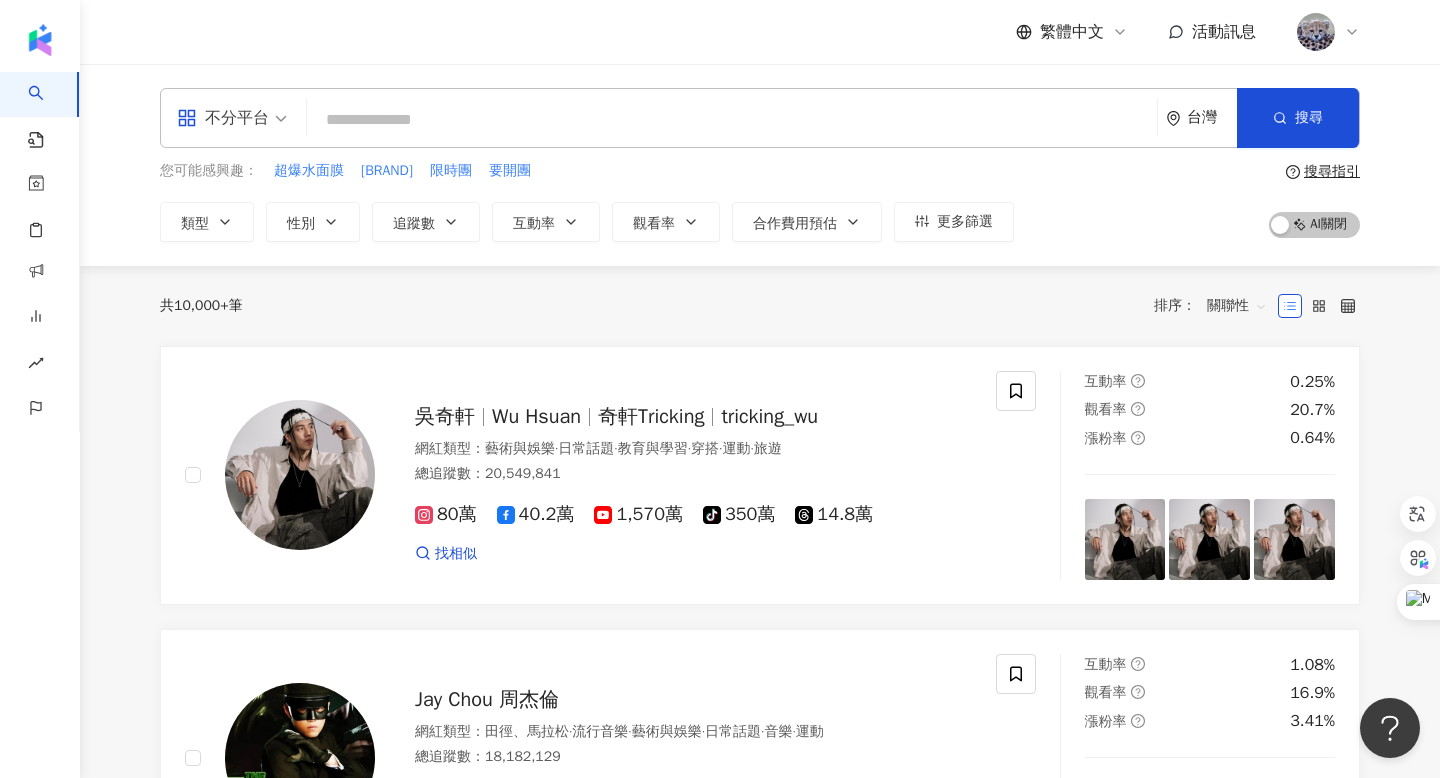 click at bounding box center (732, 120) 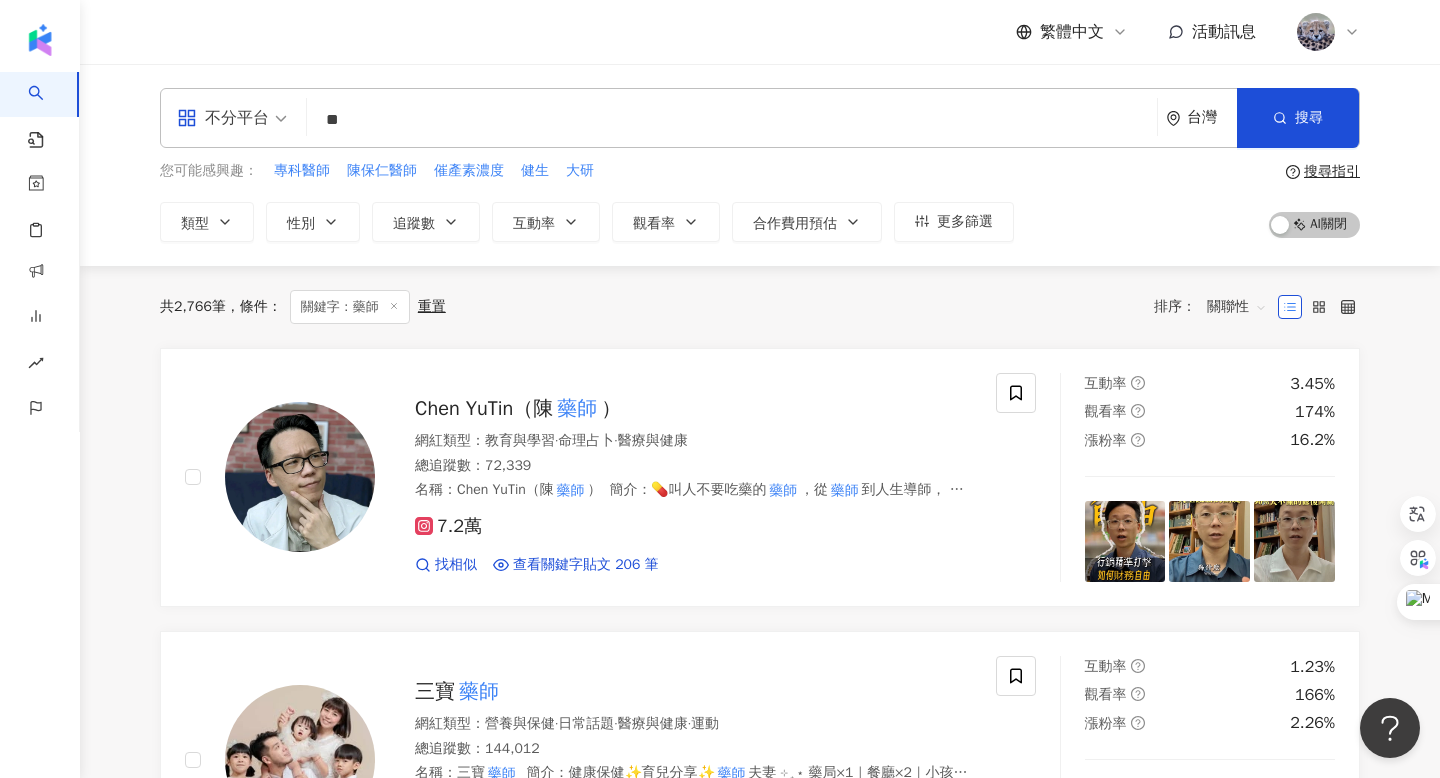 click on "繁體中文 活動訊息" at bounding box center [760, 32] 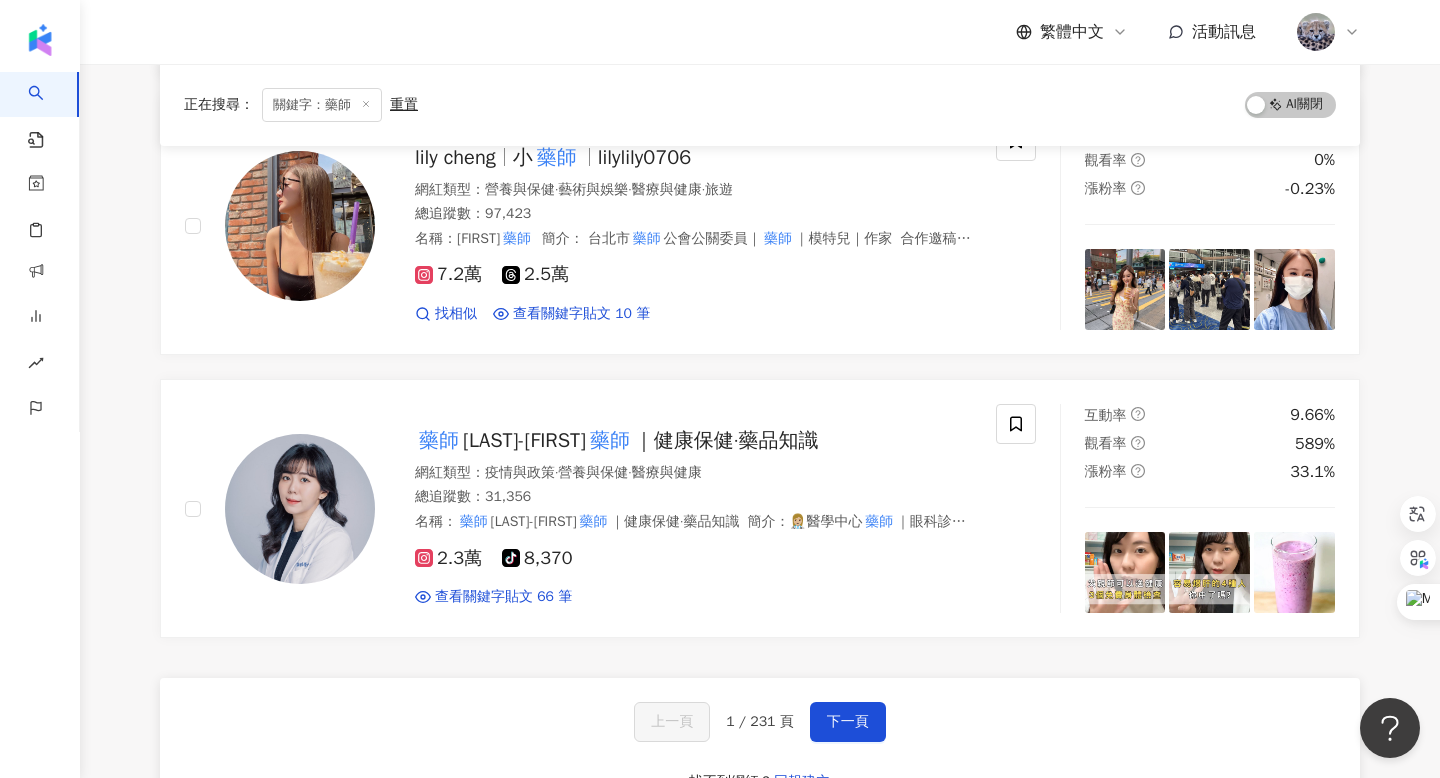 scroll, scrollTop: 3263, scrollLeft: 0, axis: vertical 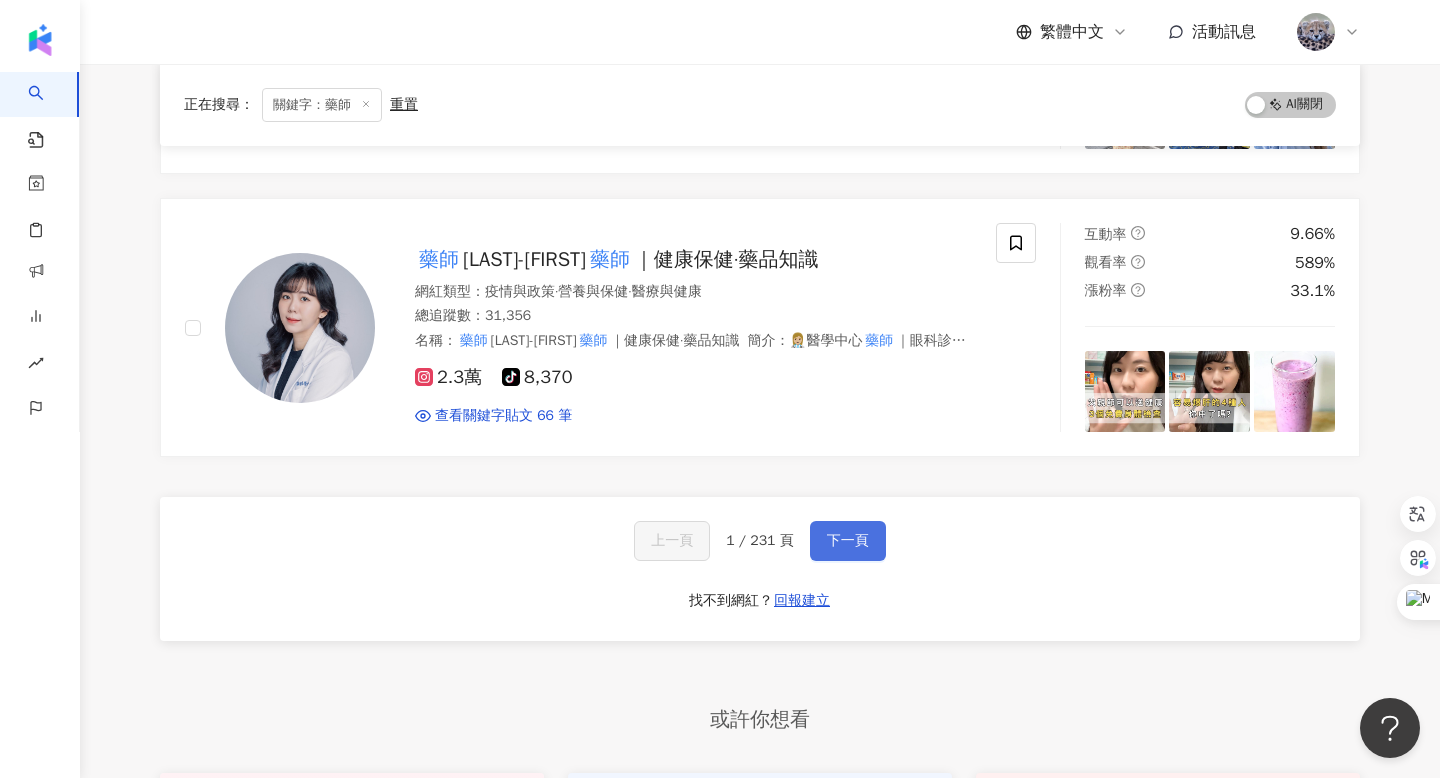 click on "下一頁" at bounding box center [848, 541] 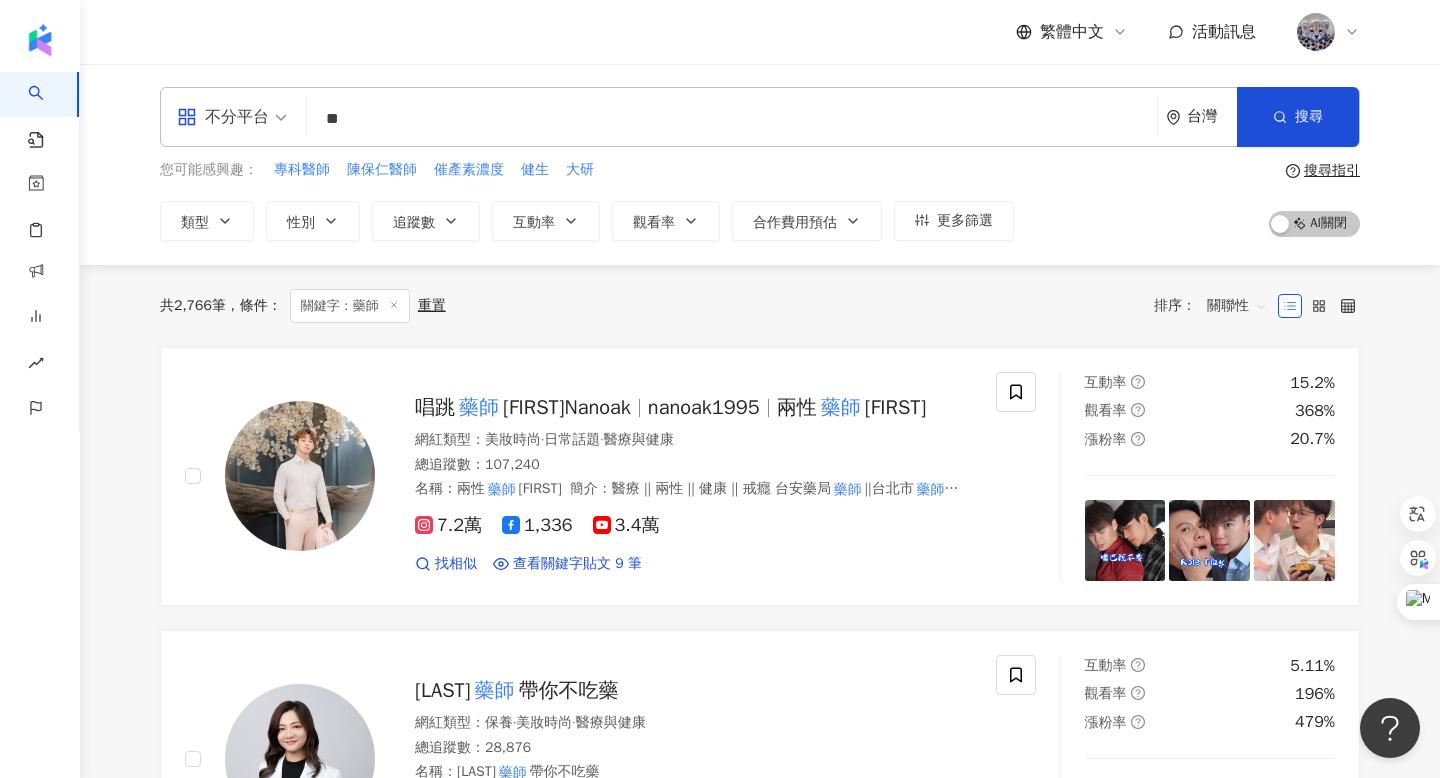scroll, scrollTop: 0, scrollLeft: 0, axis: both 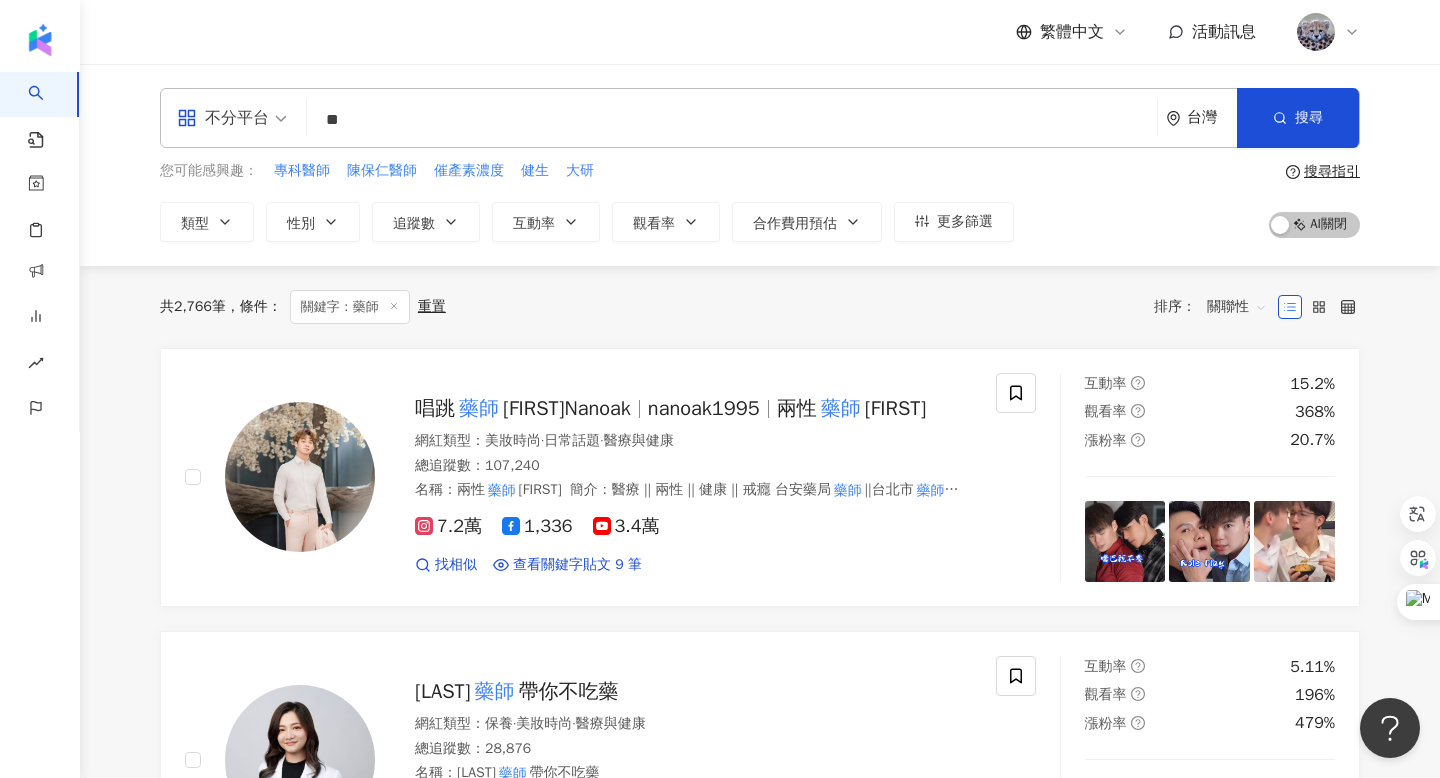 click on "**" at bounding box center [732, 120] 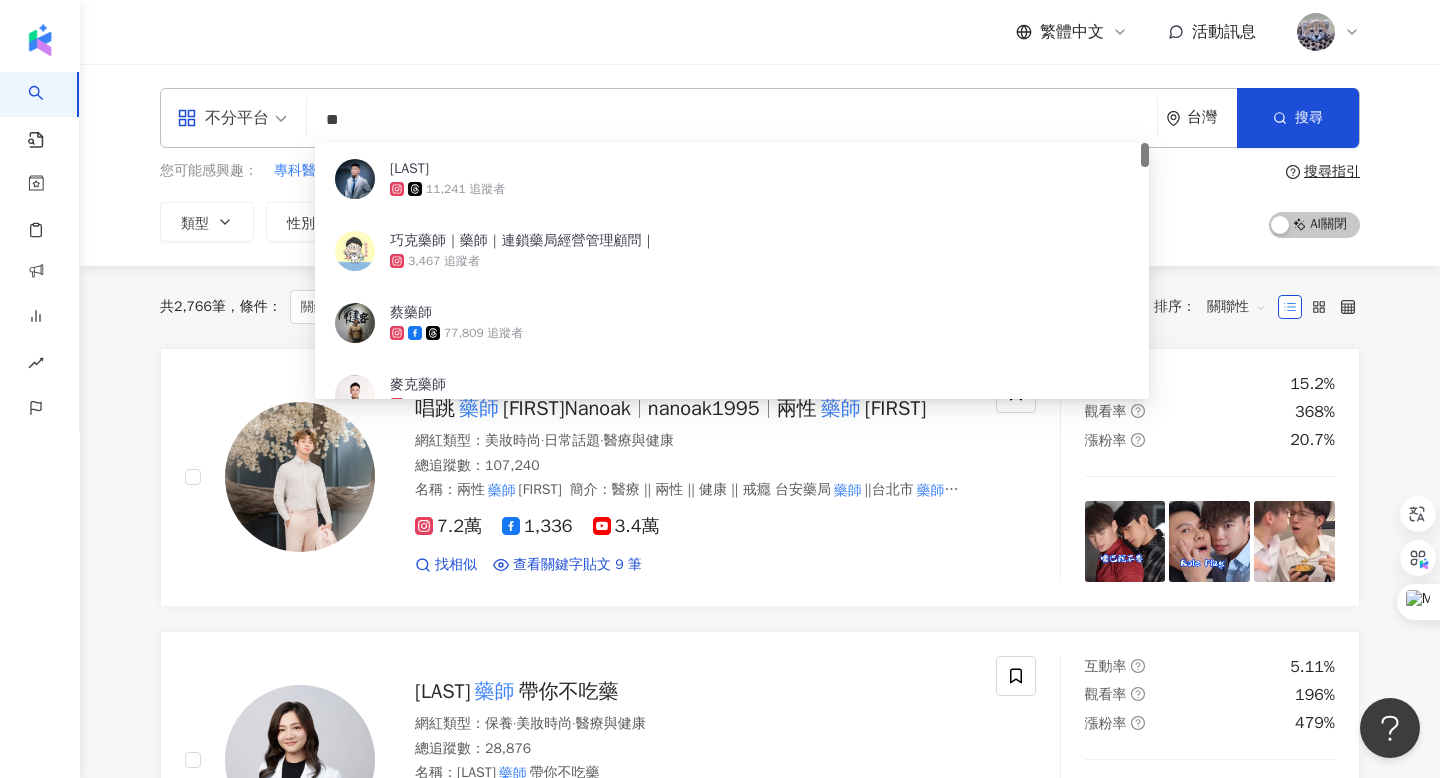 type on "*" 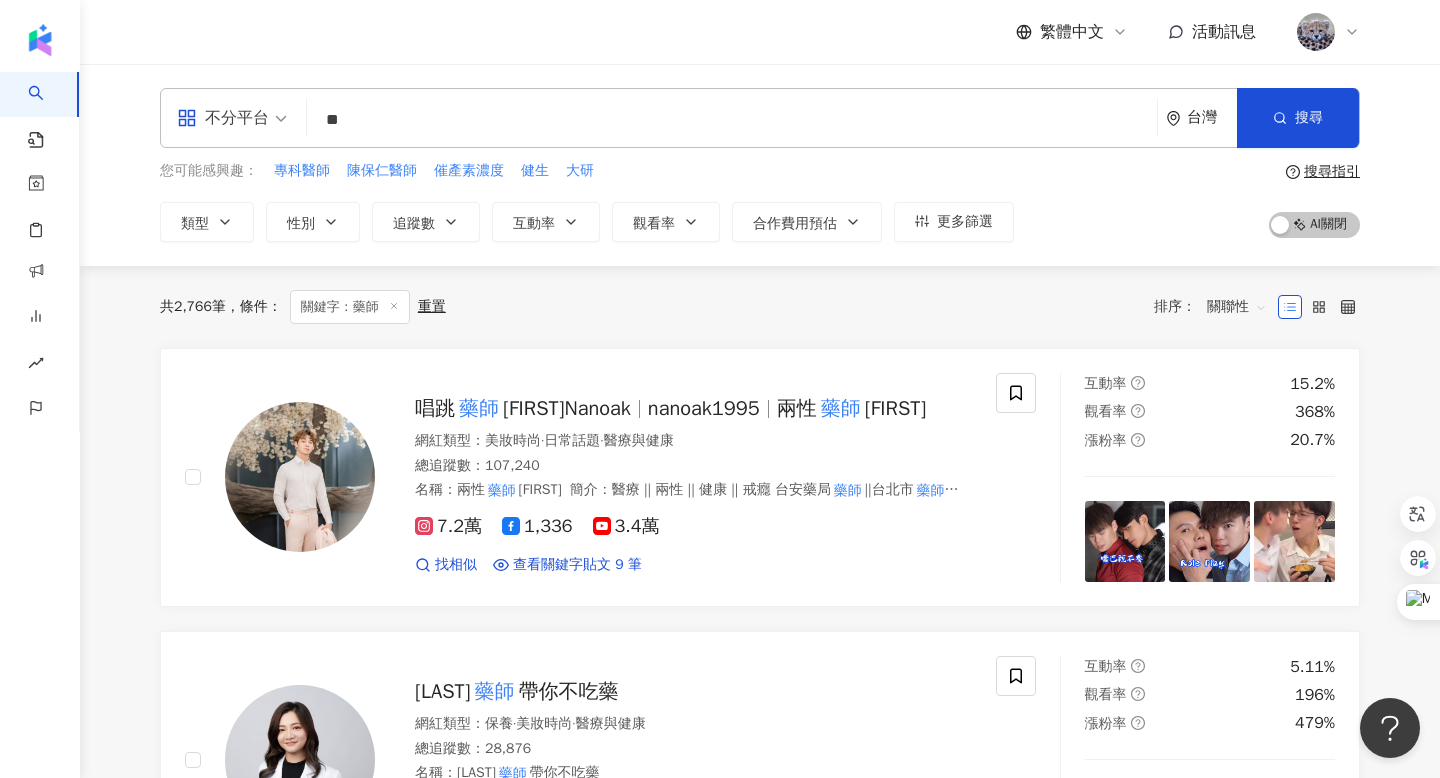 type on "*" 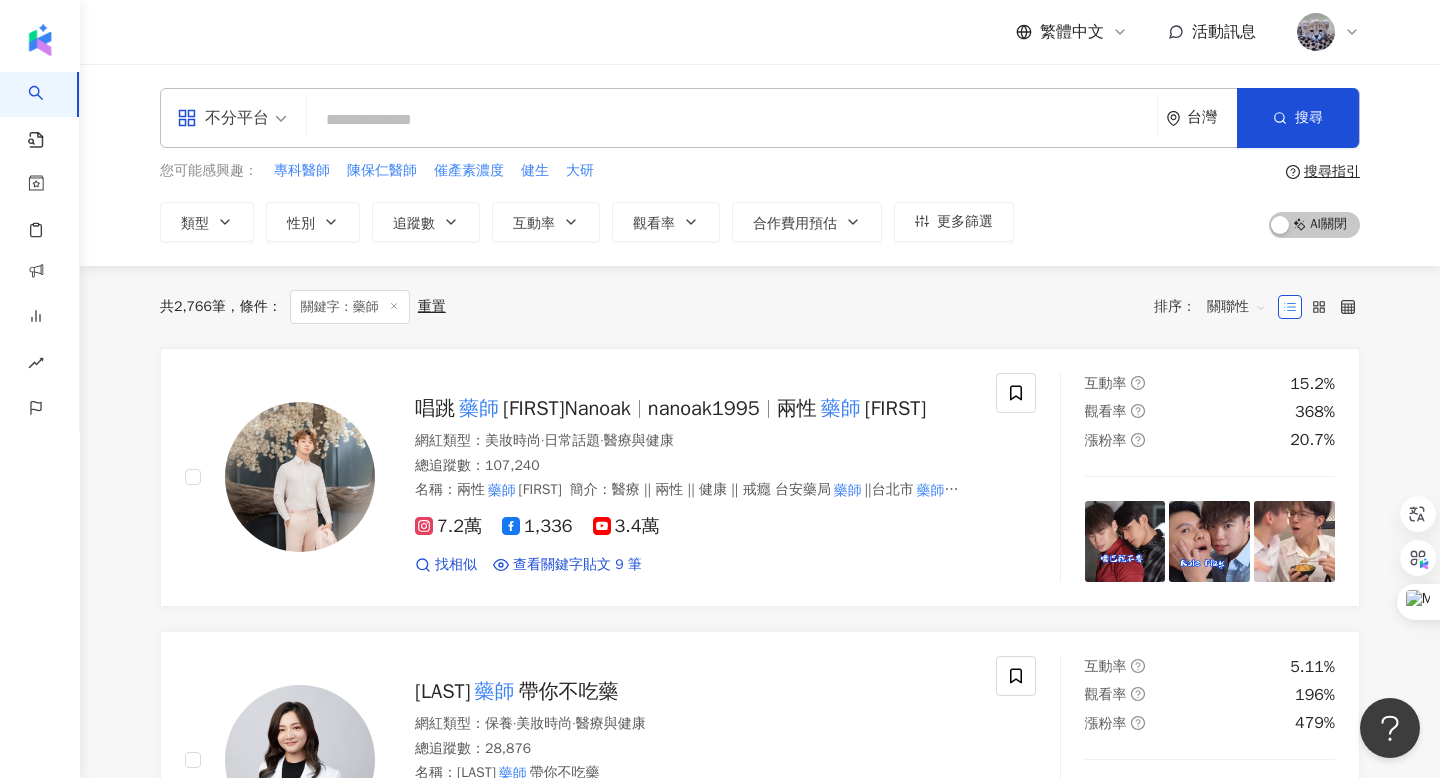click at bounding box center [732, 120] 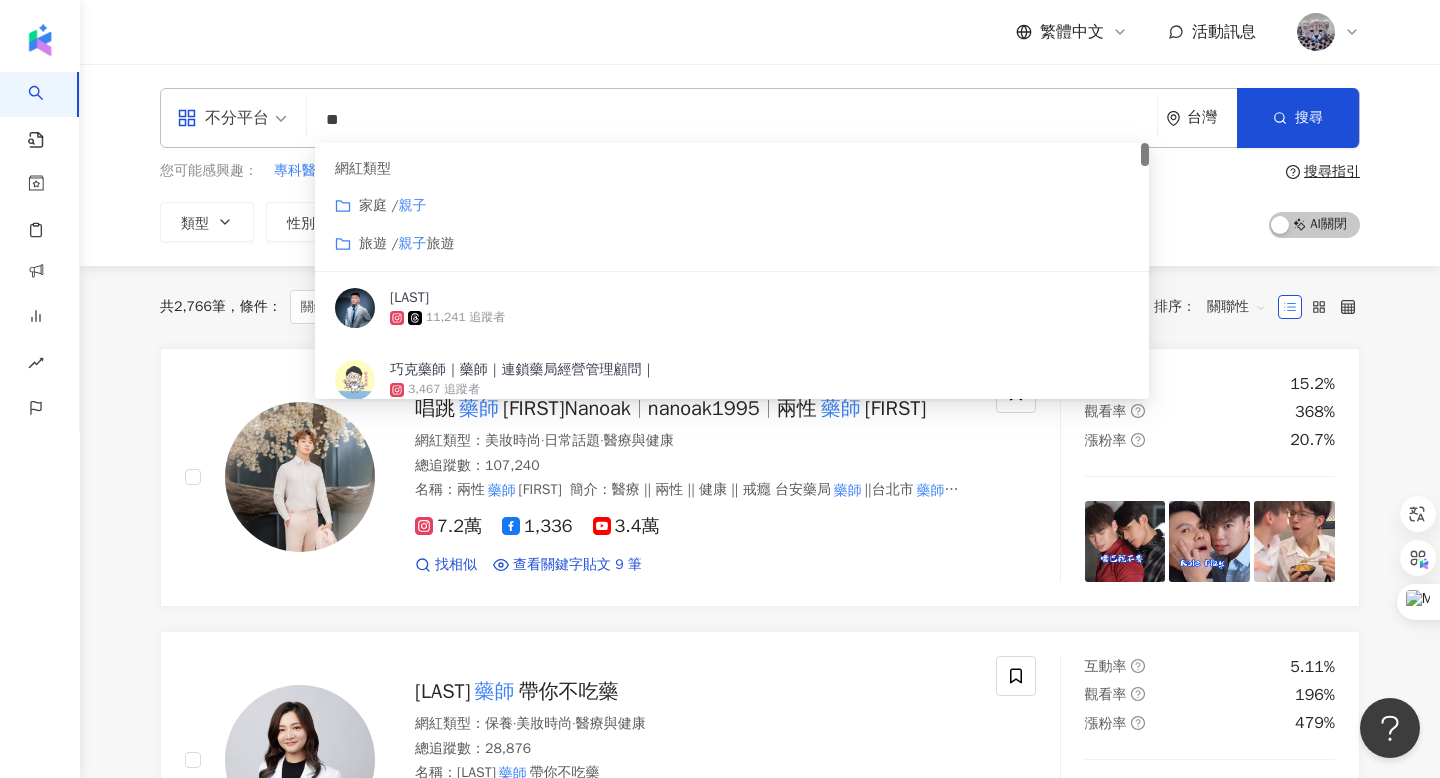 type on "*" 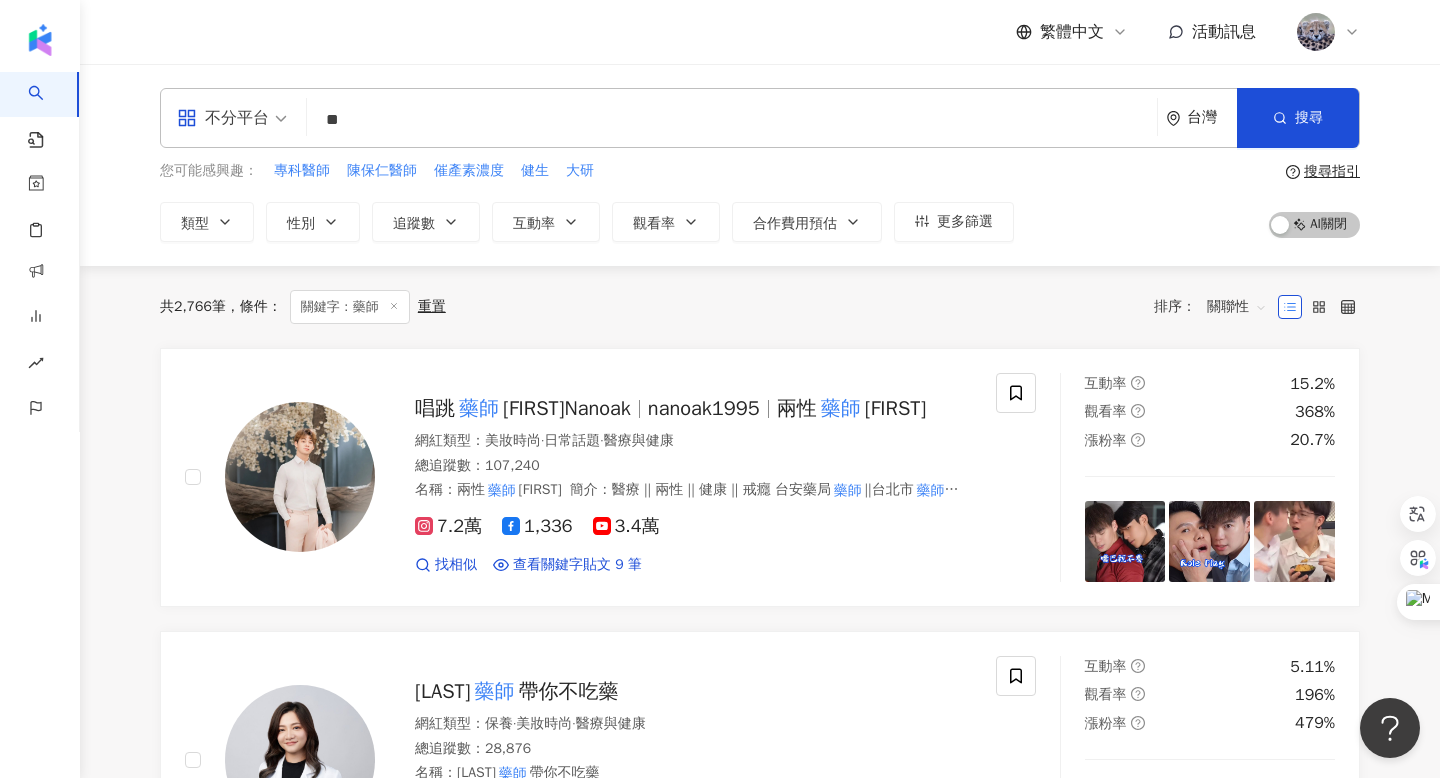 type on "*" 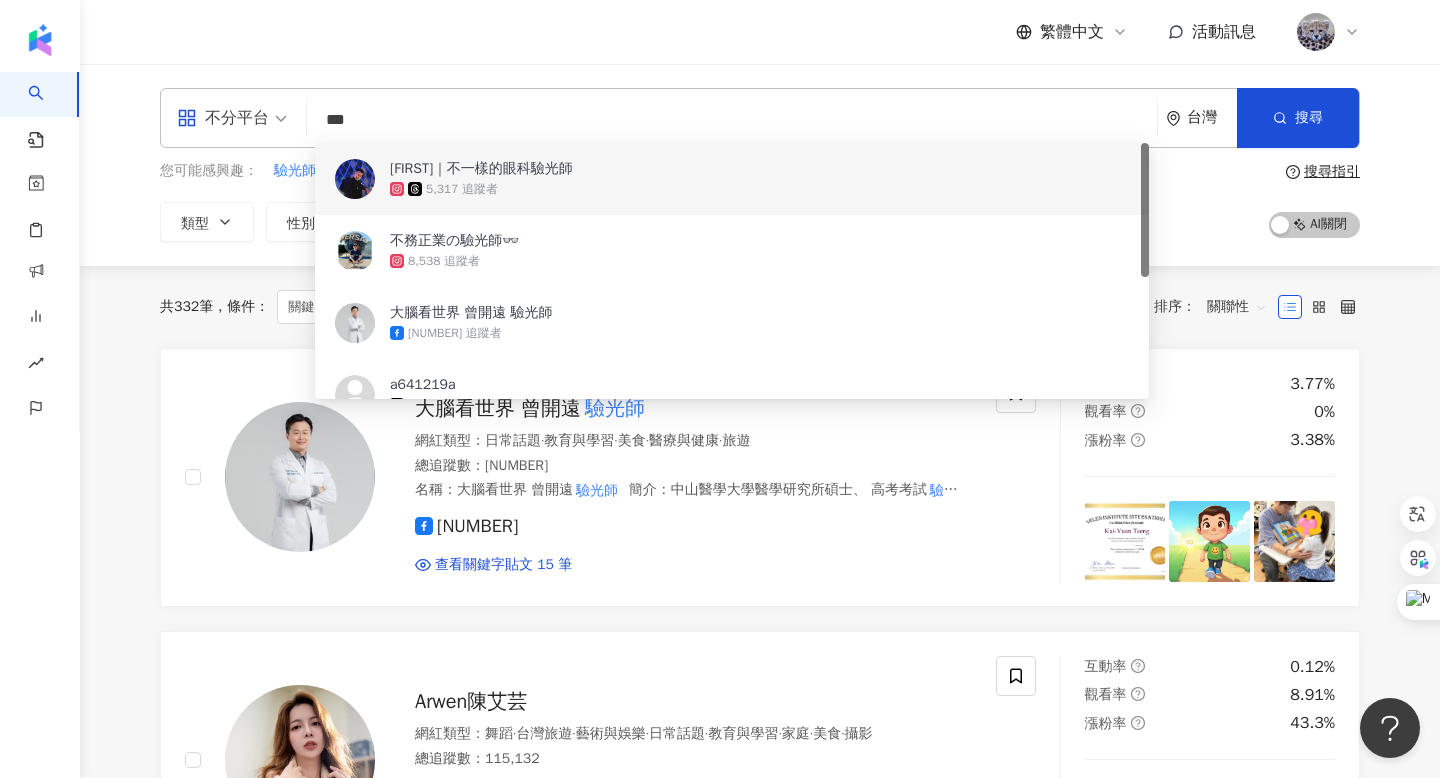 click on "共  332  筆 條件 ： 關鍵字：驗光師 重置 排序： 關聯性" at bounding box center (760, 307) 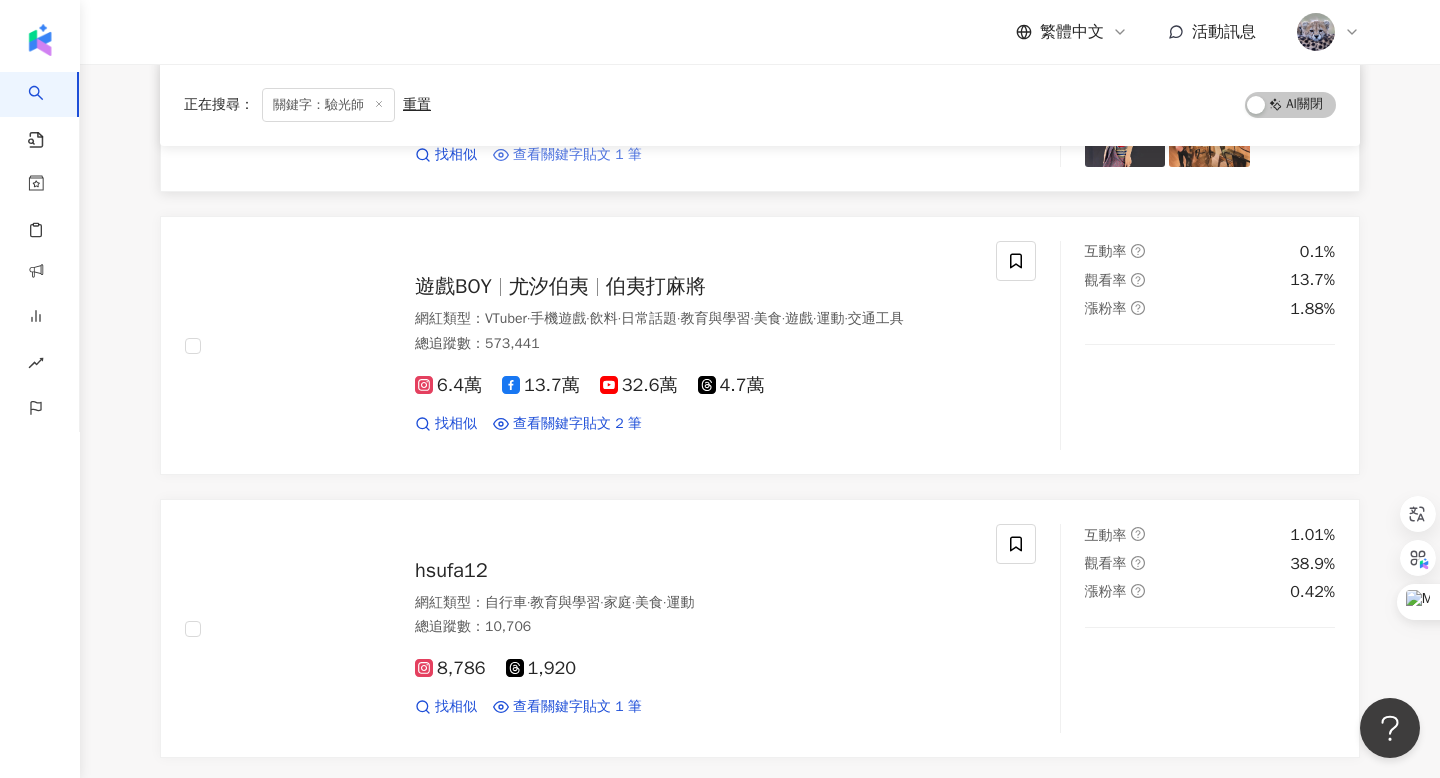 scroll, scrollTop: 3269, scrollLeft: 0, axis: vertical 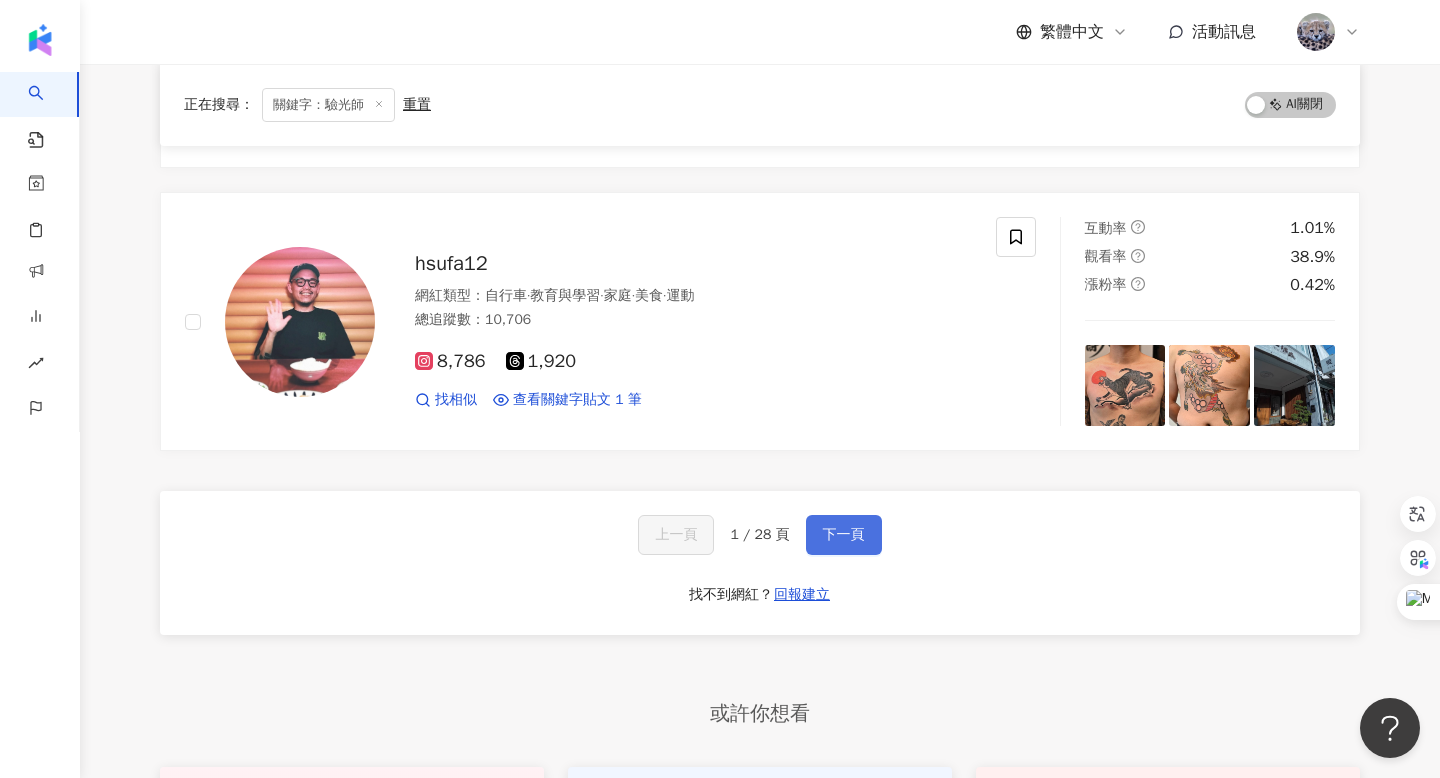 click on "下一頁" at bounding box center (844, 535) 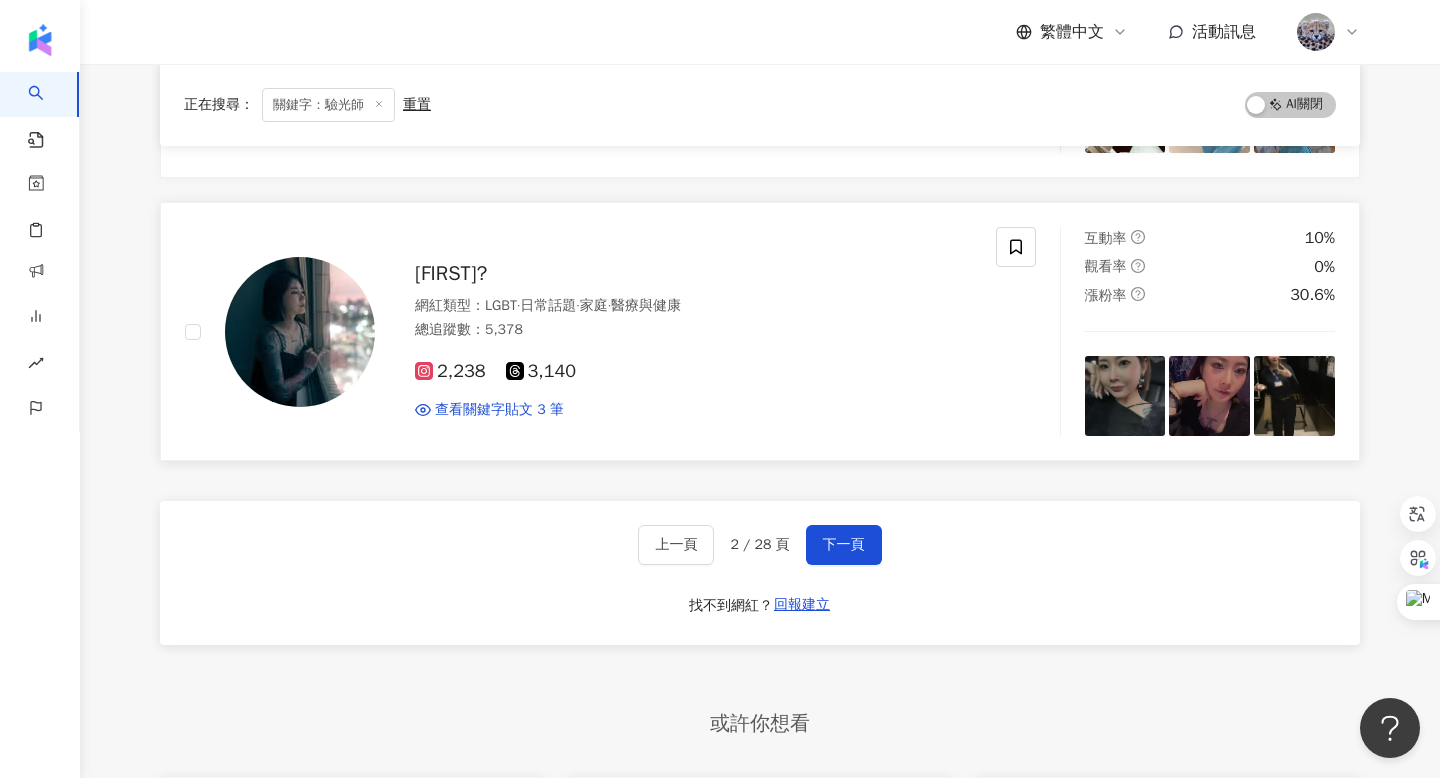 scroll, scrollTop: 3321, scrollLeft: 0, axis: vertical 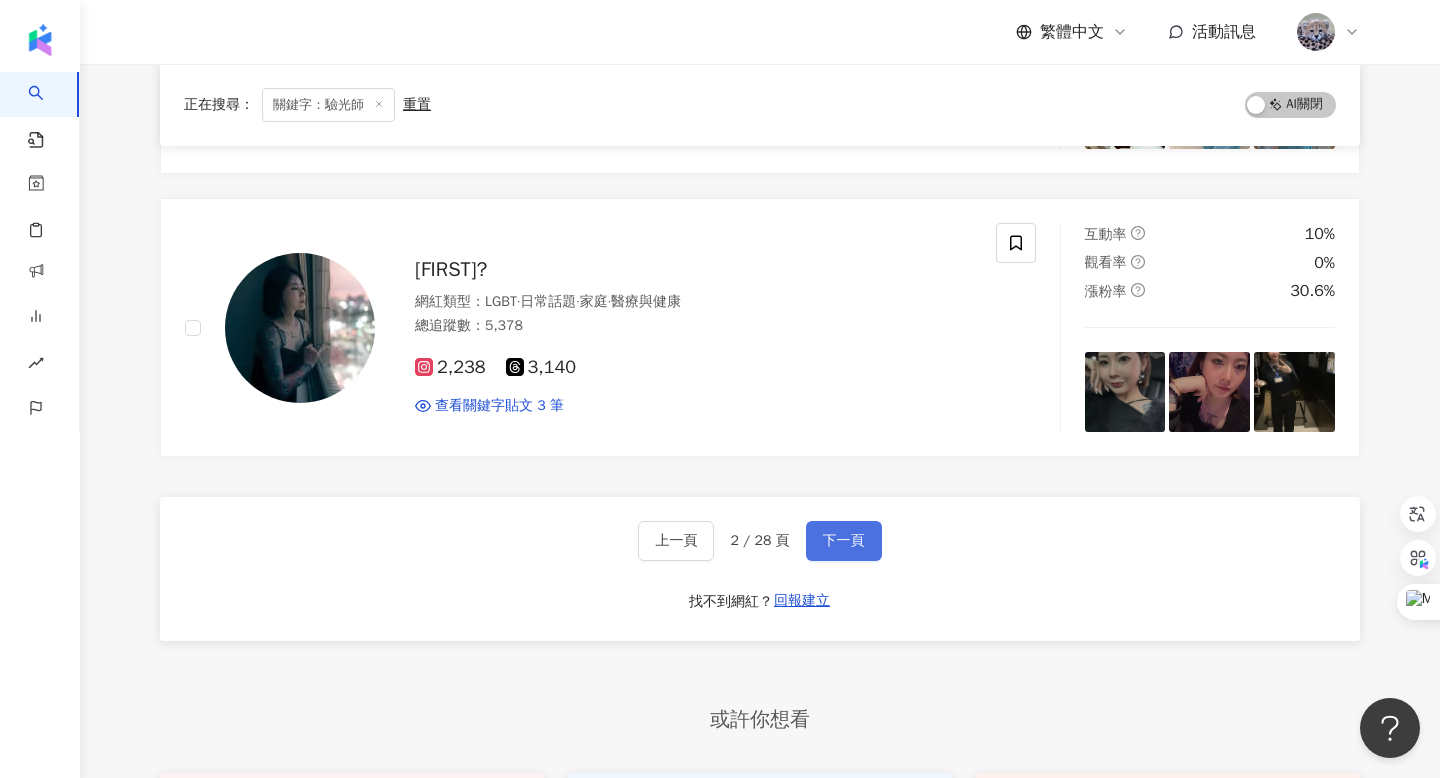 click on "下一頁" at bounding box center (844, 541) 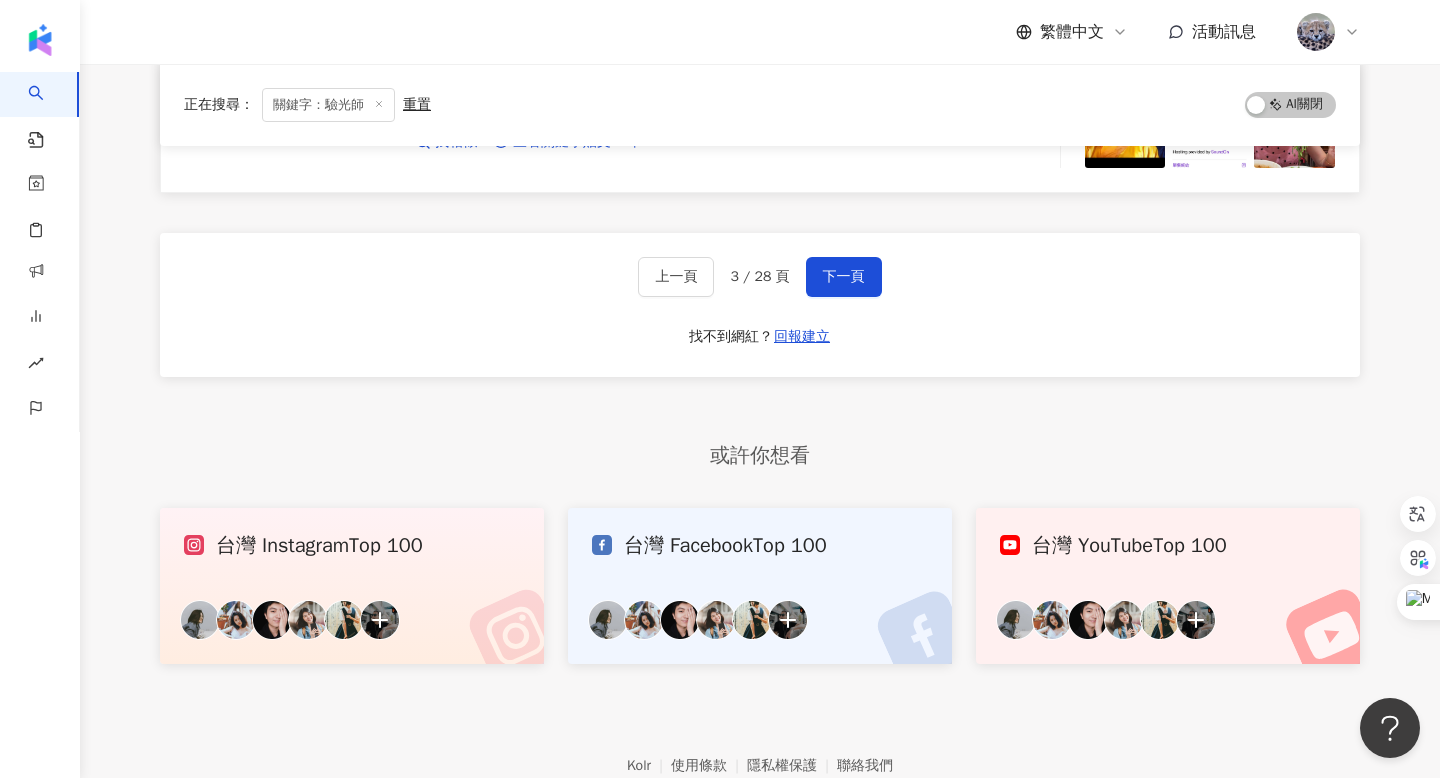 scroll, scrollTop: 3736, scrollLeft: 0, axis: vertical 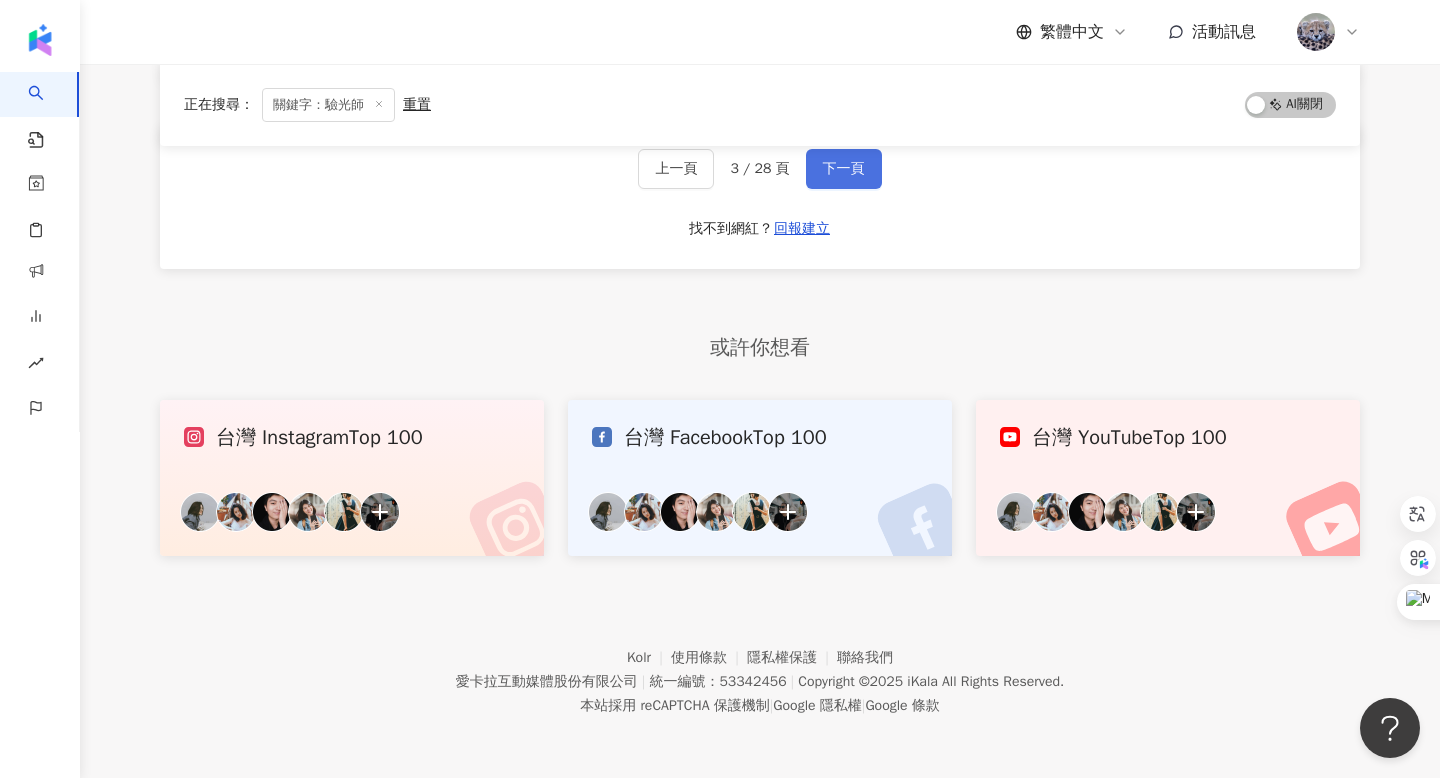 click on "下一頁" at bounding box center (844, 169) 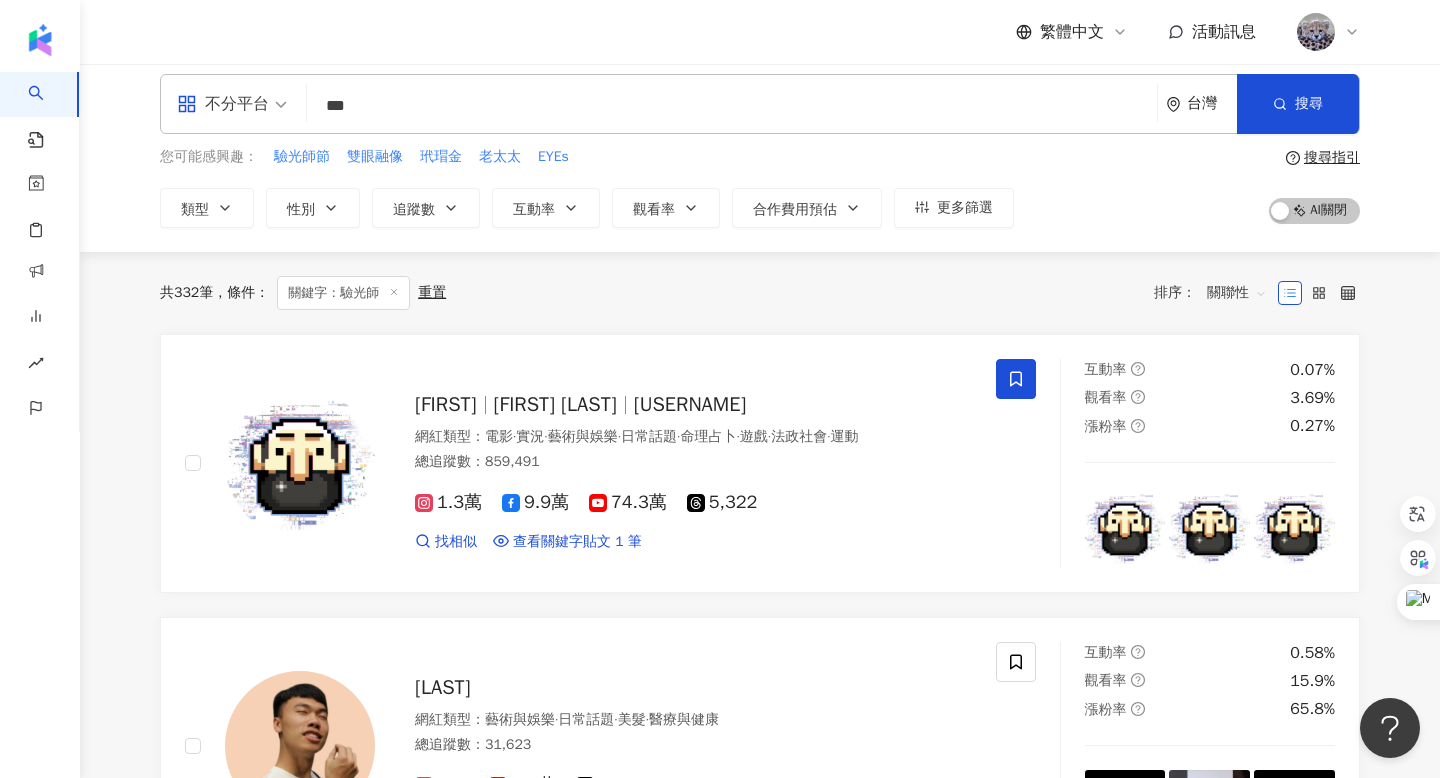 scroll, scrollTop: 0, scrollLeft: 0, axis: both 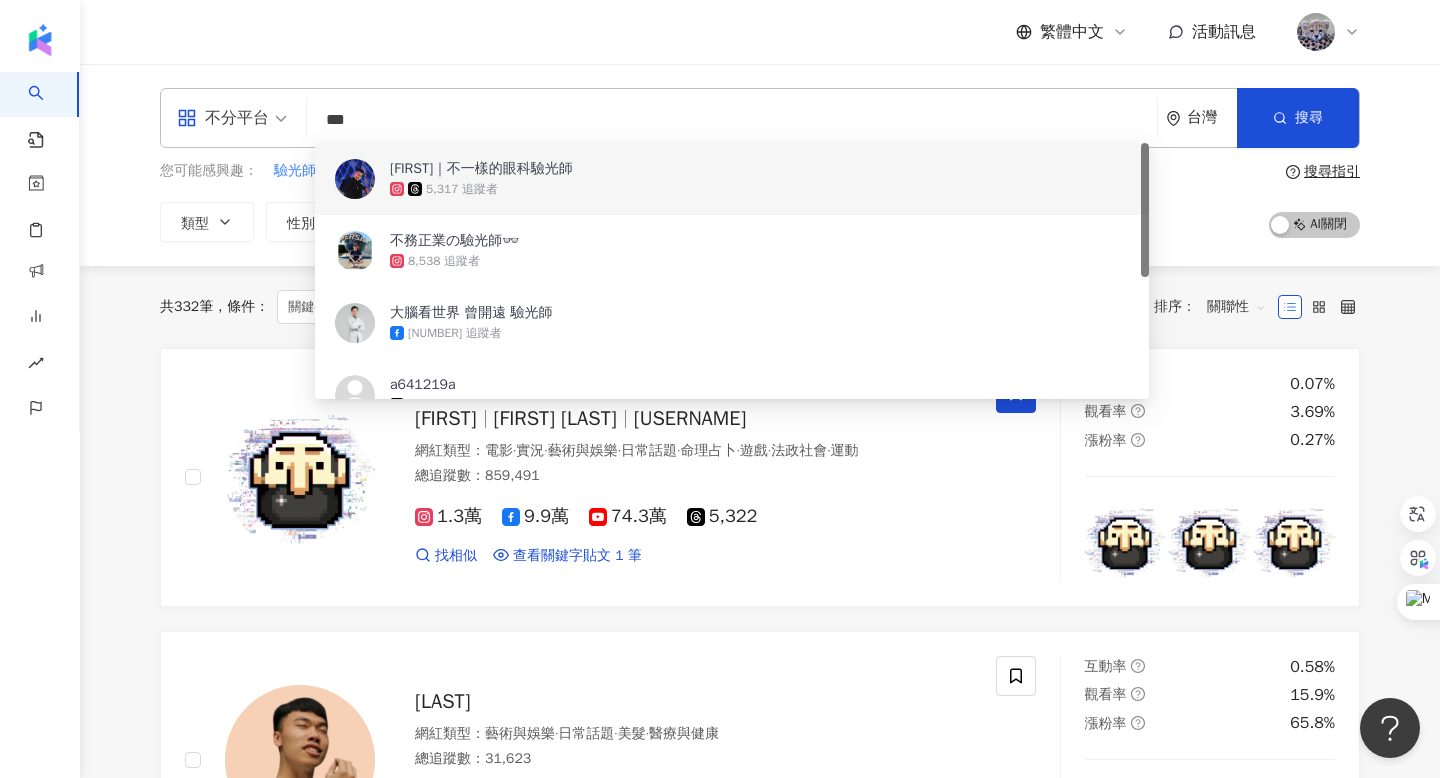 click on "***" at bounding box center (732, 120) 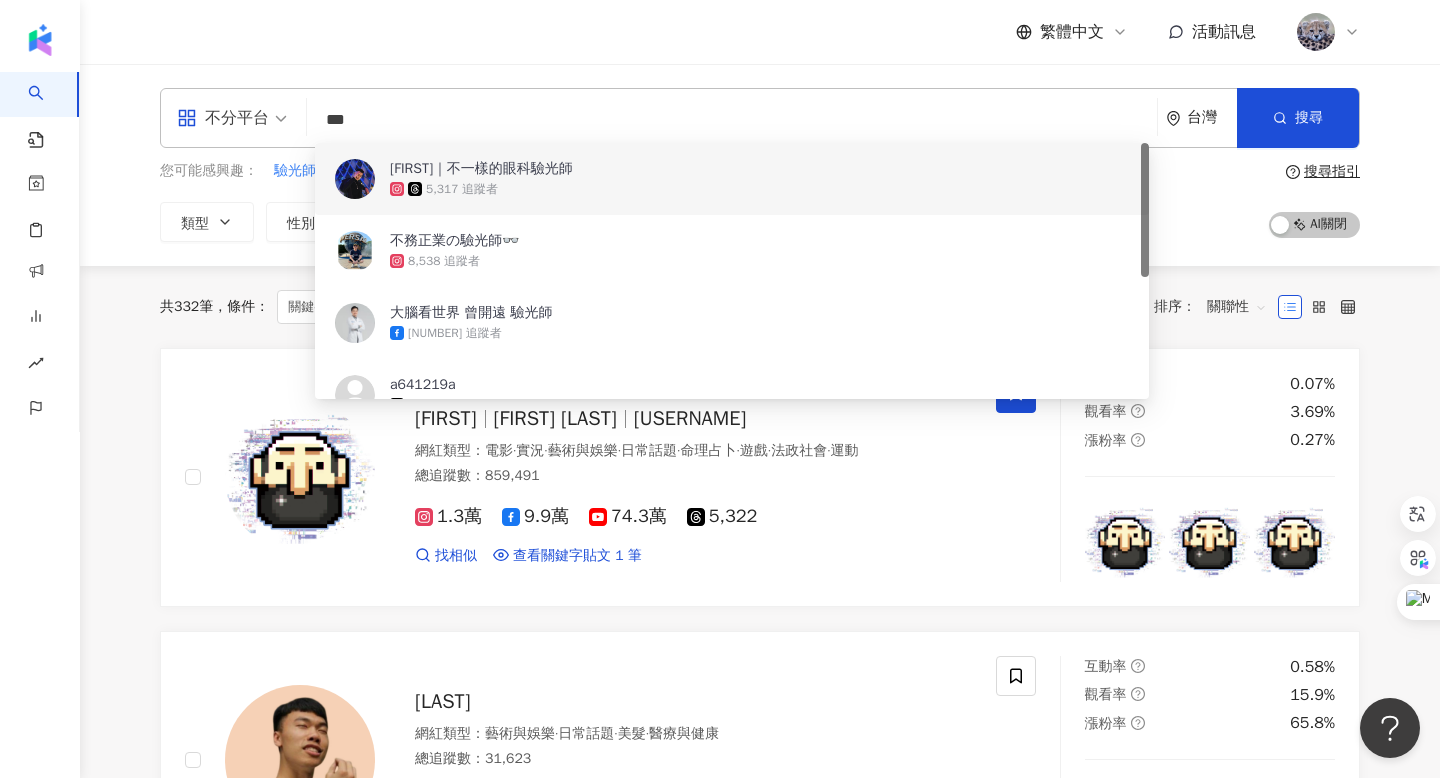 drag, startPoint x: 426, startPoint y: 123, endPoint x: 249, endPoint y: 119, distance: 177.0452 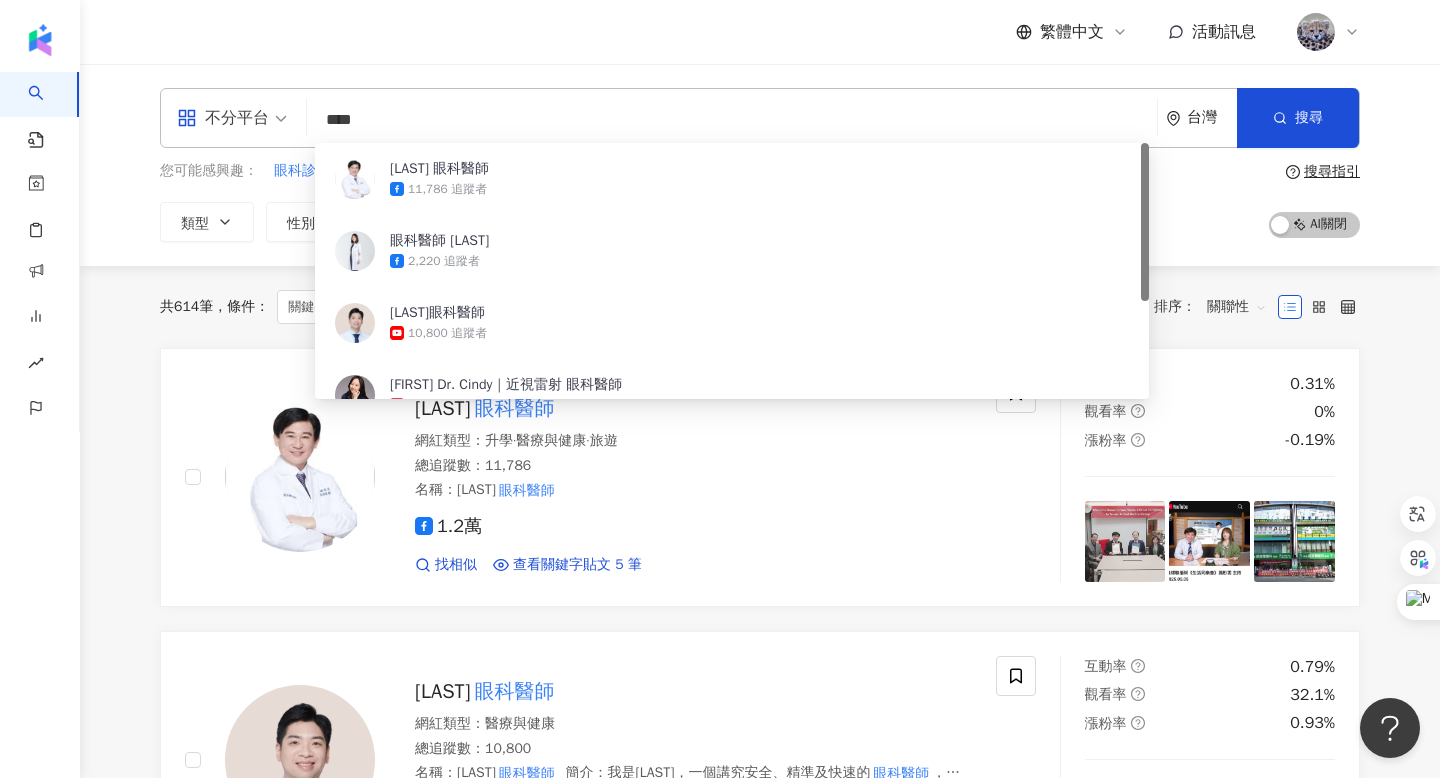 type on "****" 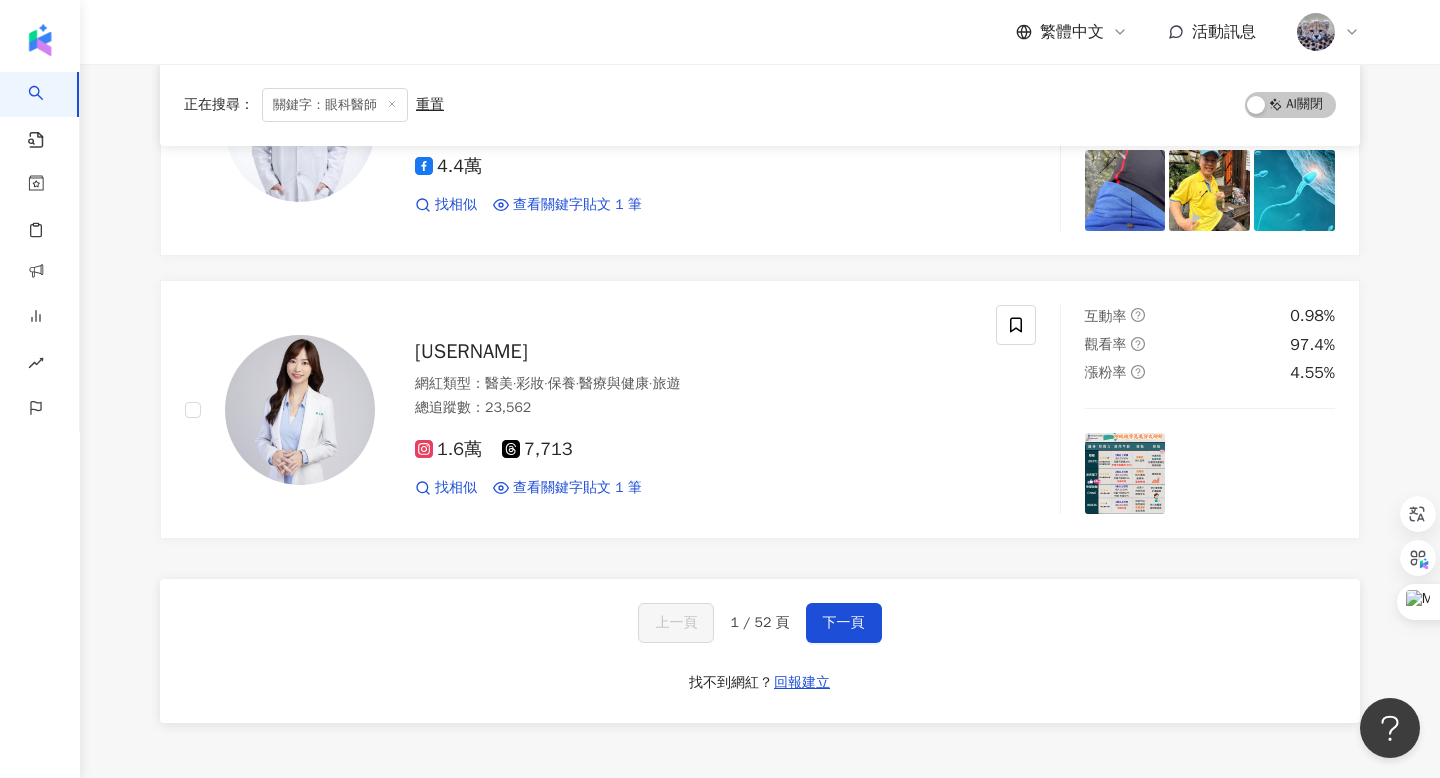 scroll, scrollTop: 3203, scrollLeft: 0, axis: vertical 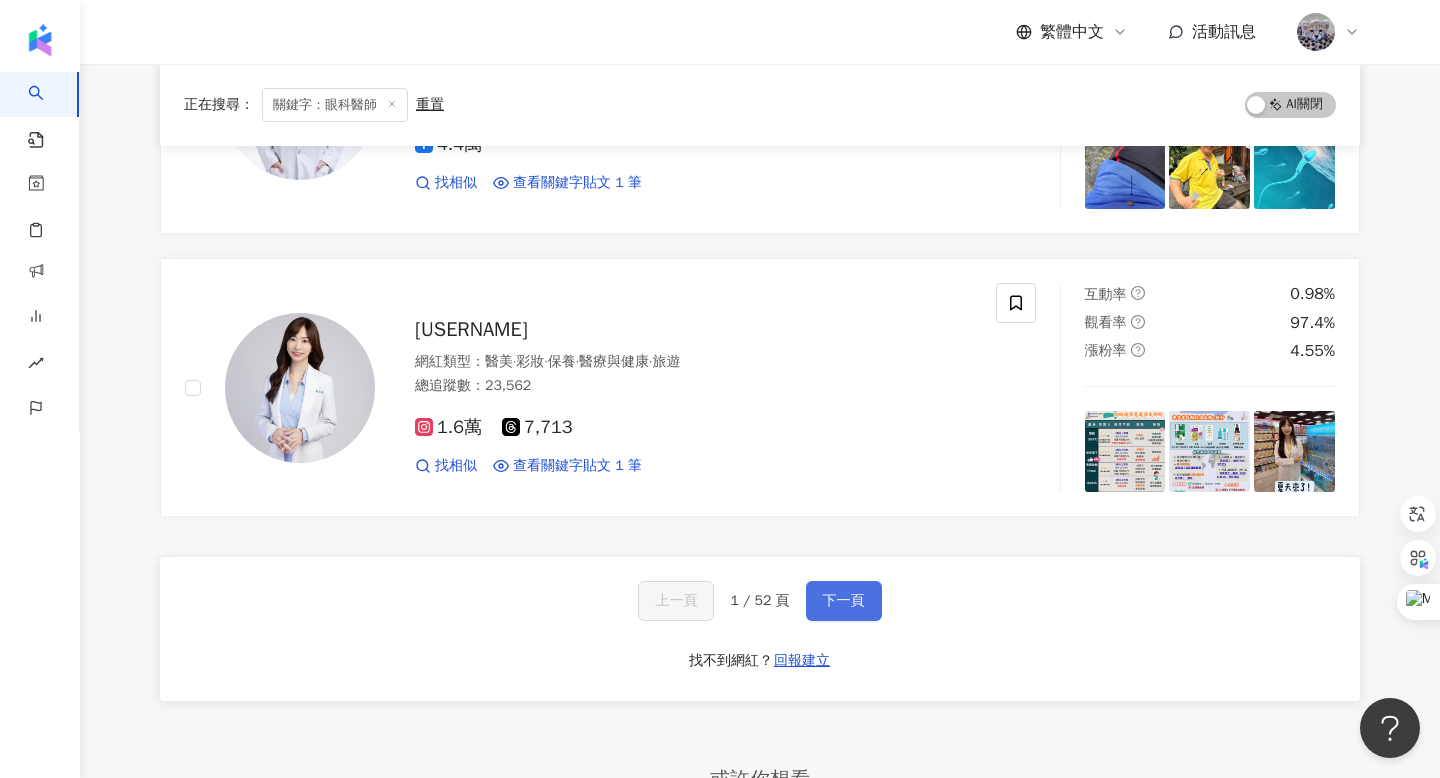 click on "下一頁" at bounding box center (844, 601) 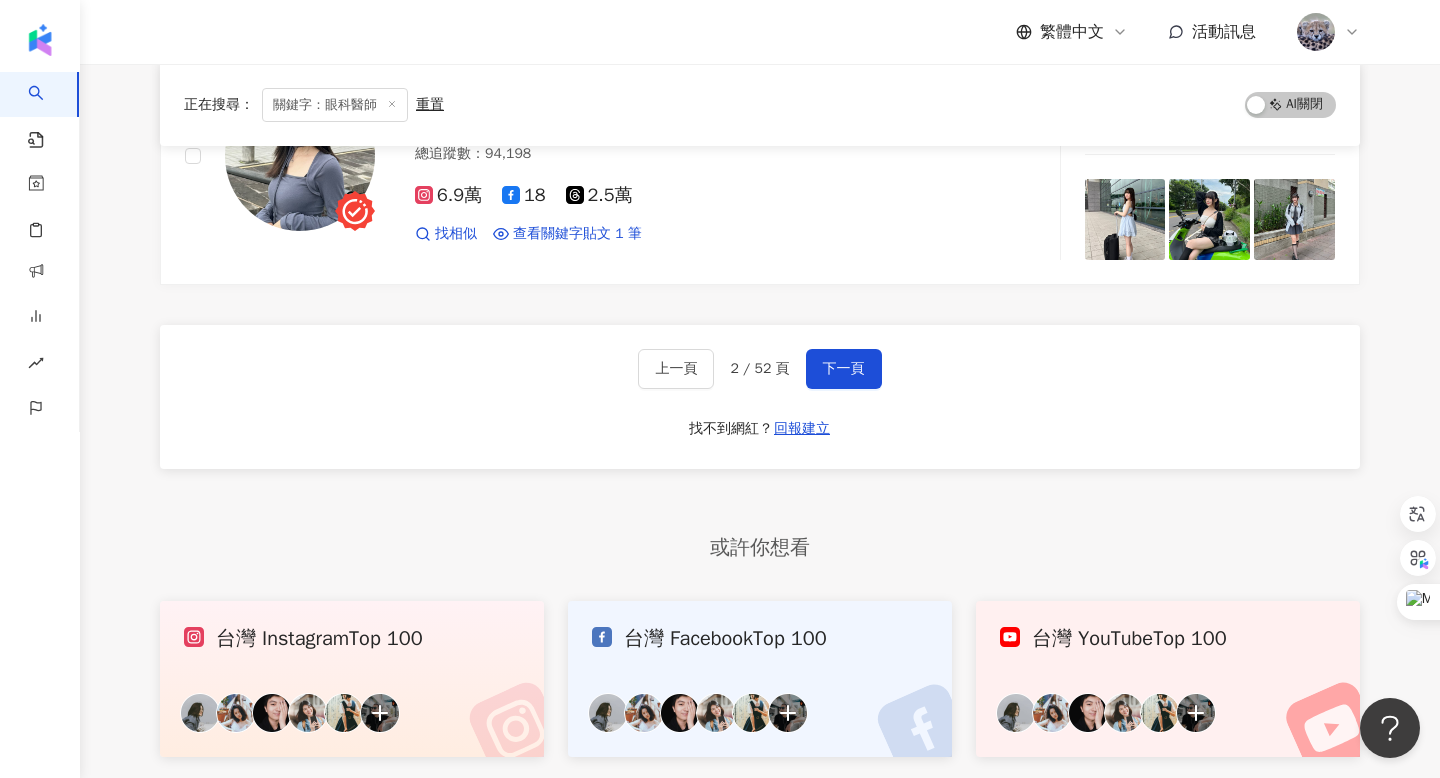 scroll, scrollTop: 3394, scrollLeft: 0, axis: vertical 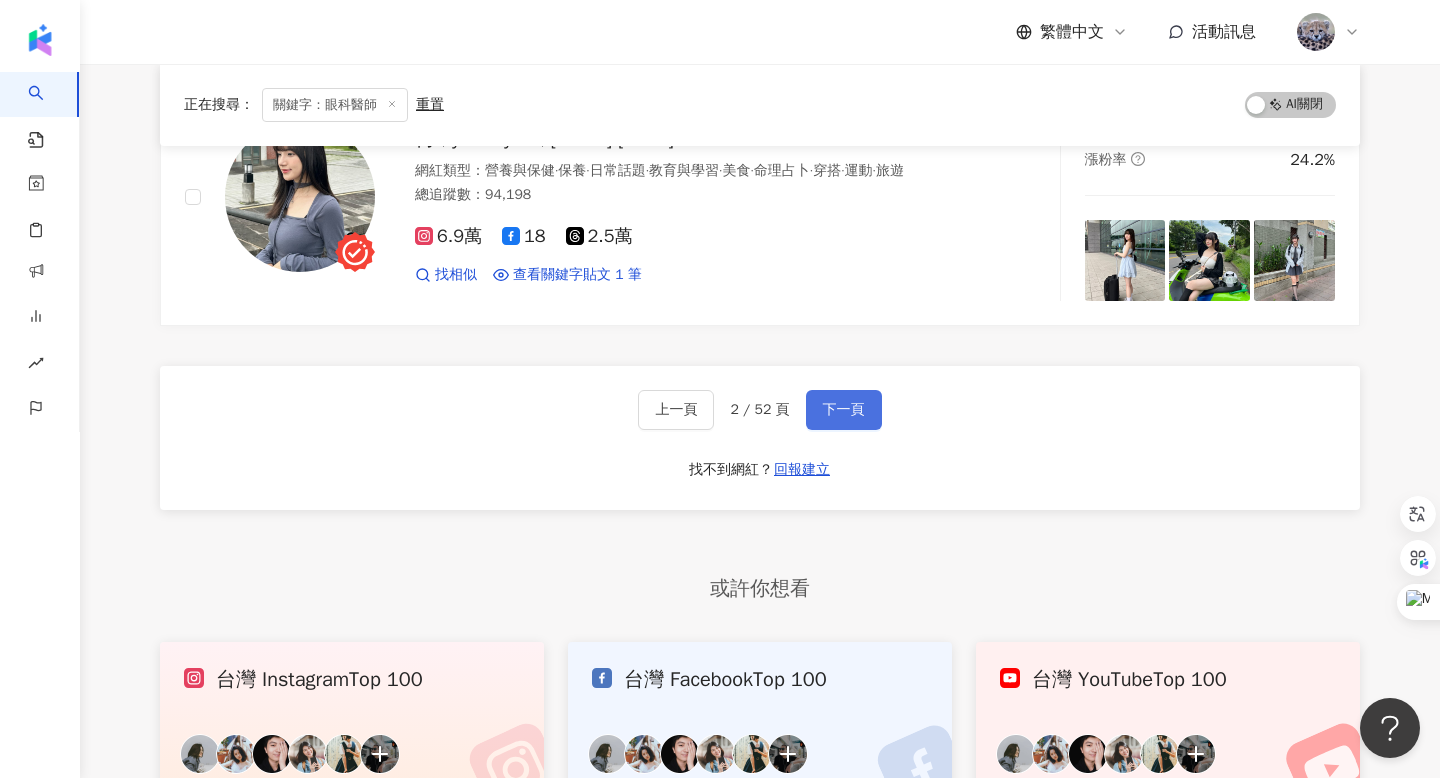 click on "下一頁" at bounding box center [844, 410] 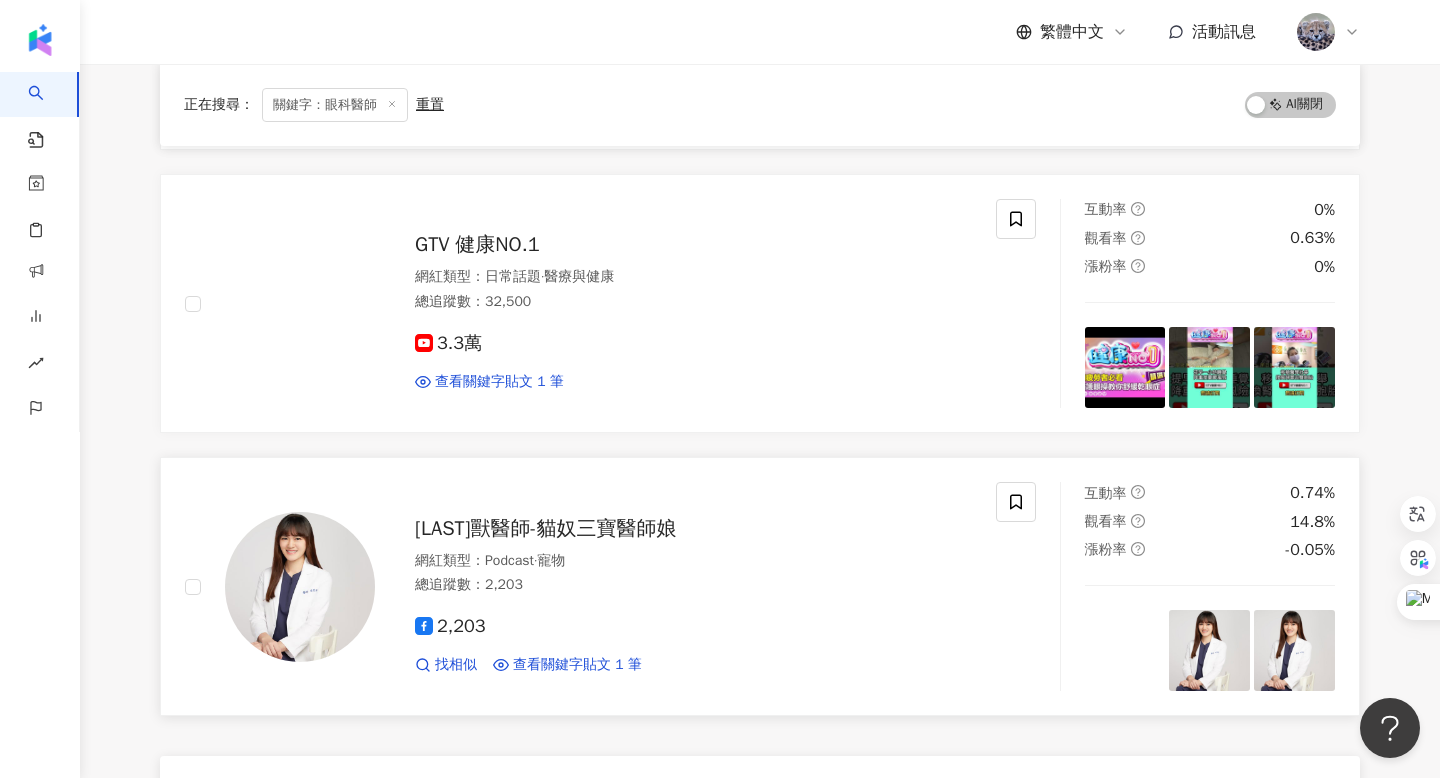 scroll, scrollTop: 3460, scrollLeft: 0, axis: vertical 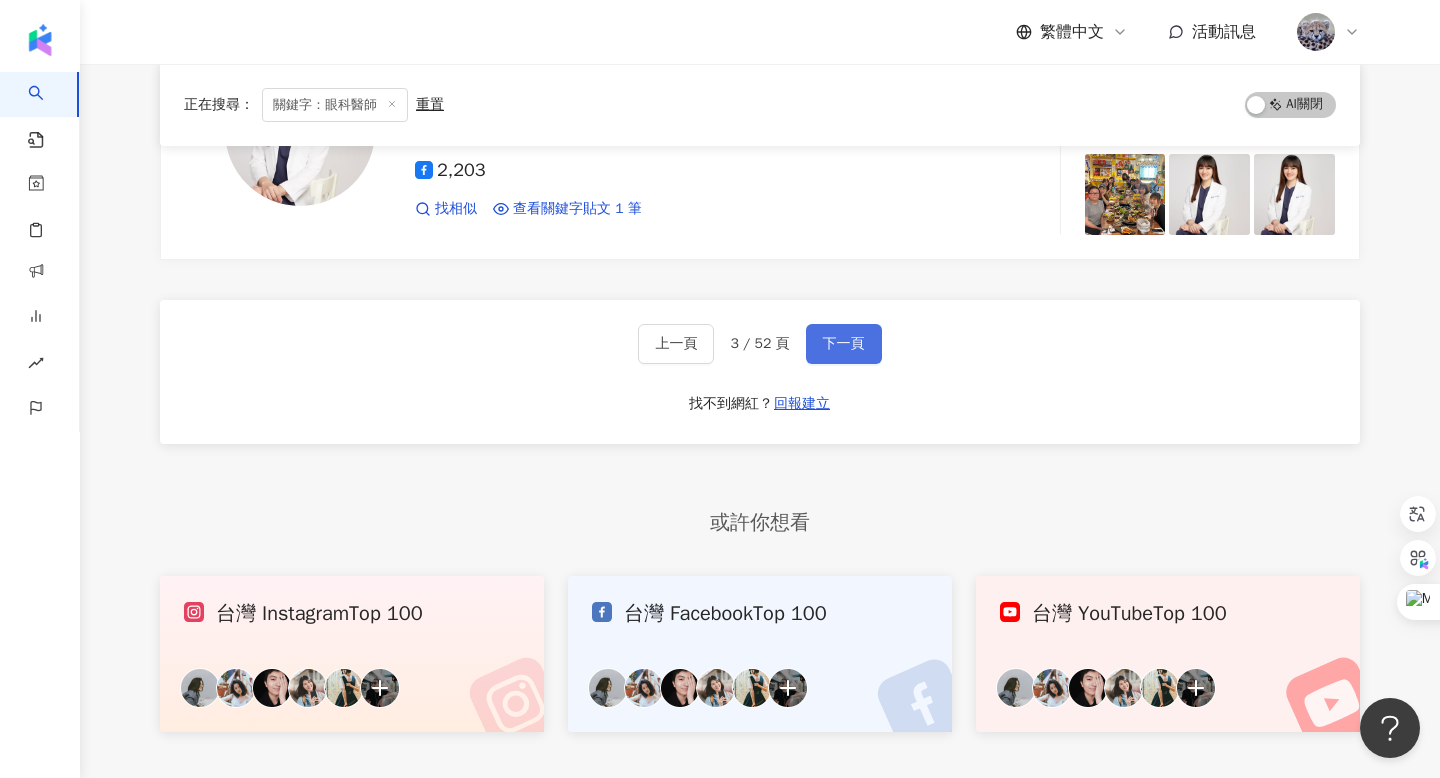 click on "下一頁" at bounding box center [844, 344] 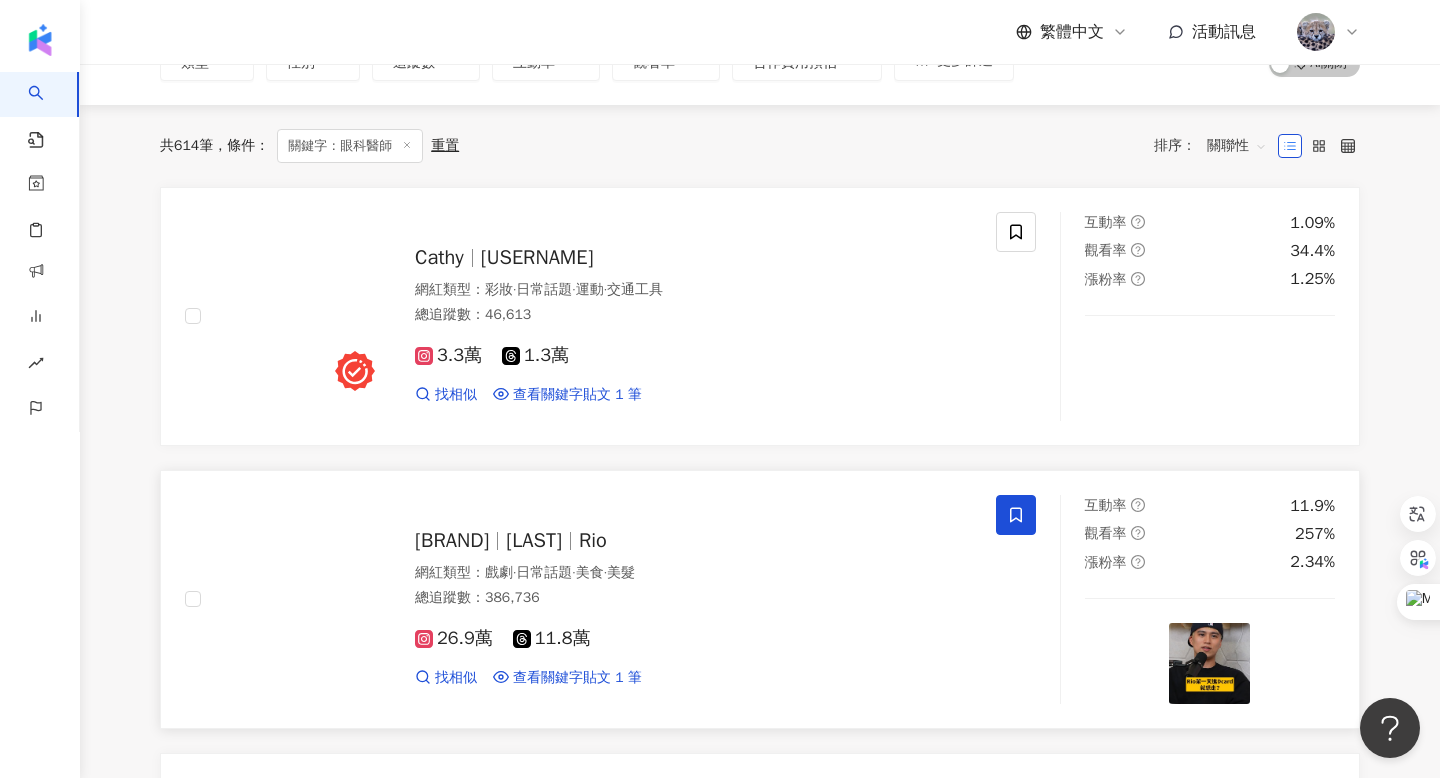 scroll, scrollTop: 148, scrollLeft: 0, axis: vertical 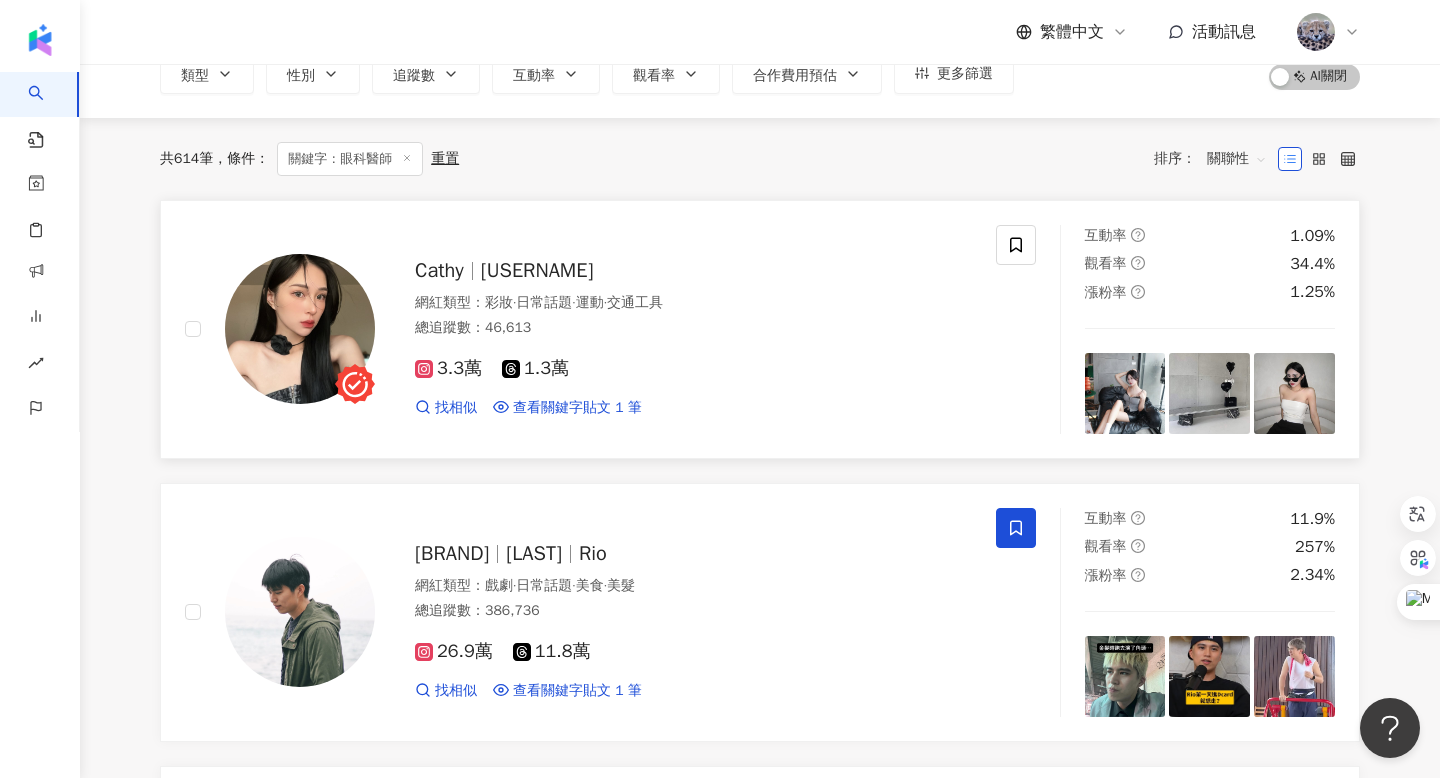 click on "c4thy__w4ng" at bounding box center (537, 270) 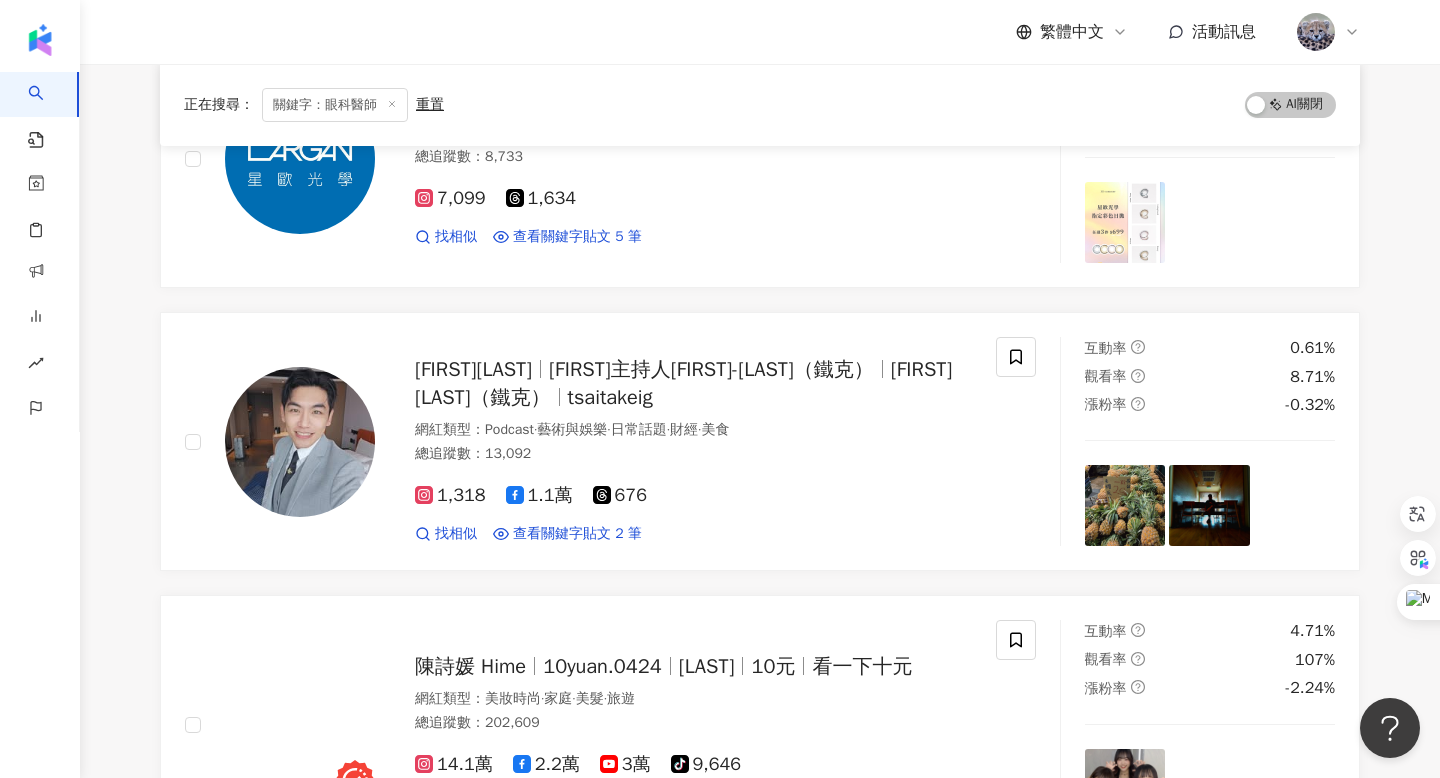 scroll, scrollTop: 3184, scrollLeft: 0, axis: vertical 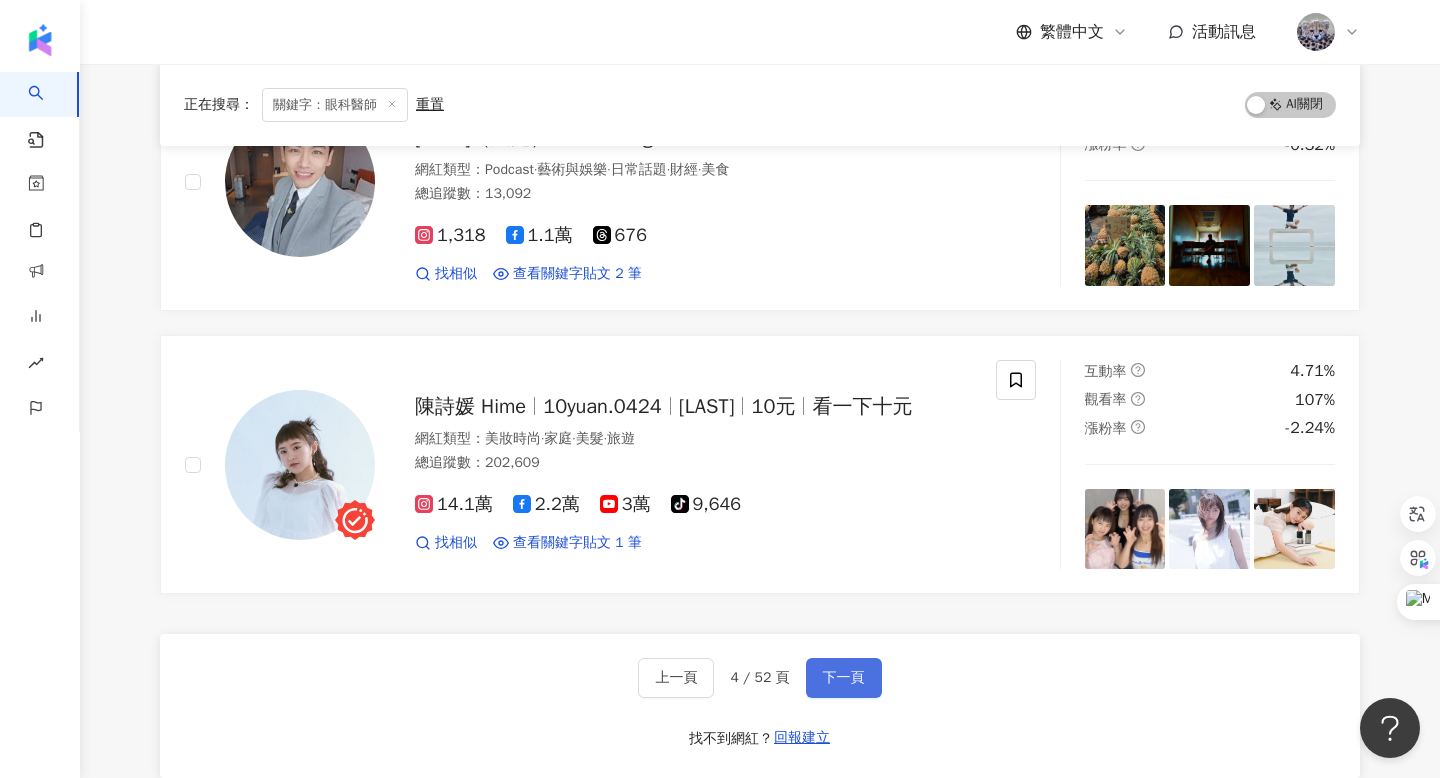 click on "下一頁" at bounding box center [844, 678] 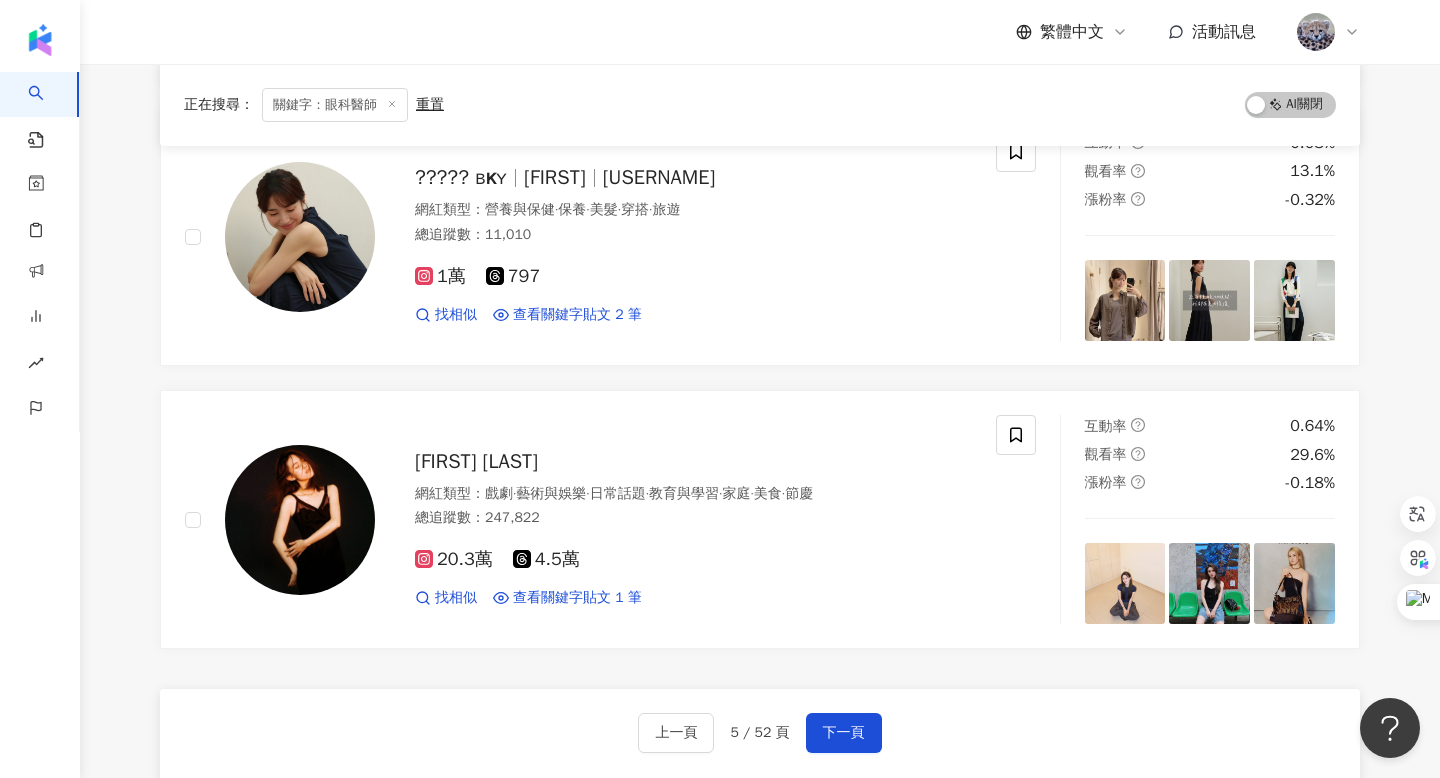 scroll, scrollTop: 3169, scrollLeft: 0, axis: vertical 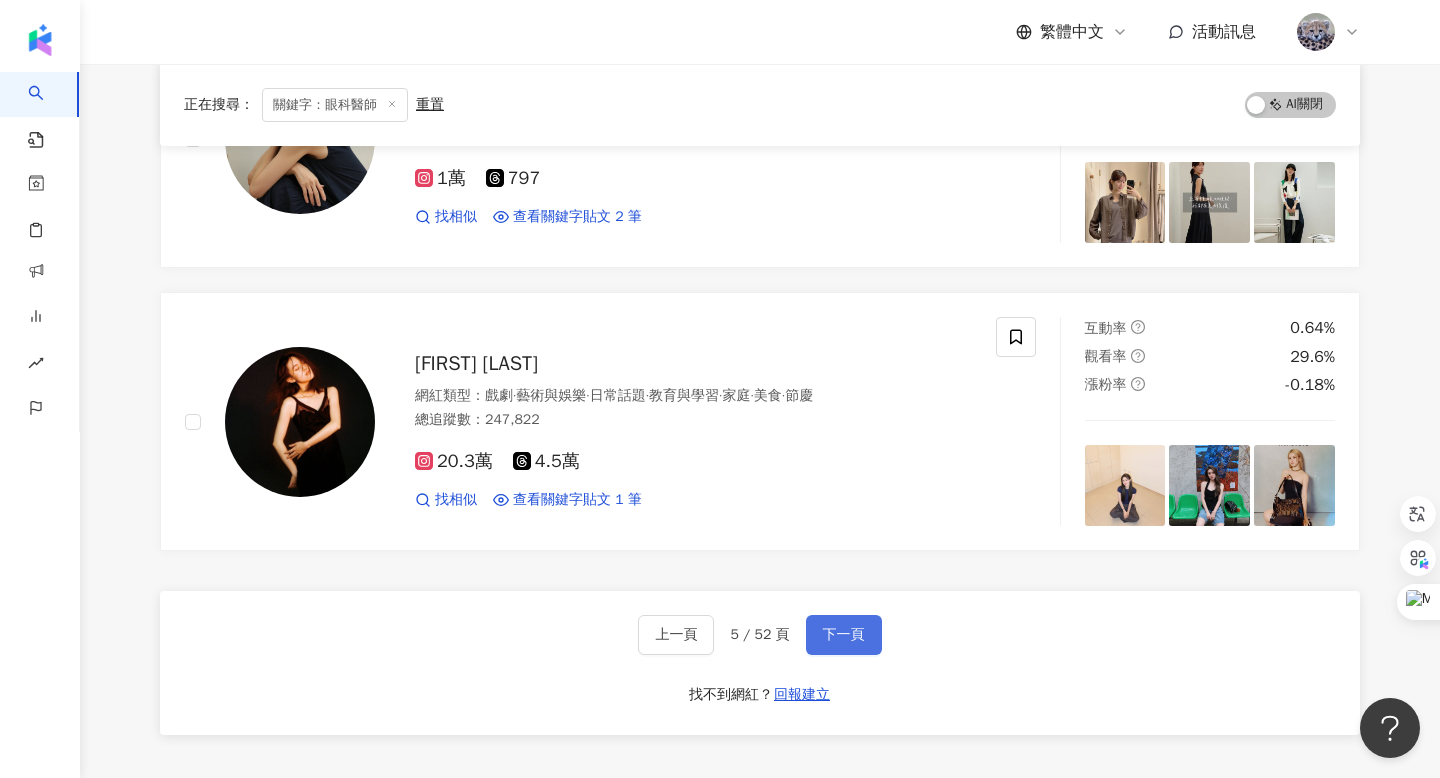 click on "下一頁" at bounding box center [844, 635] 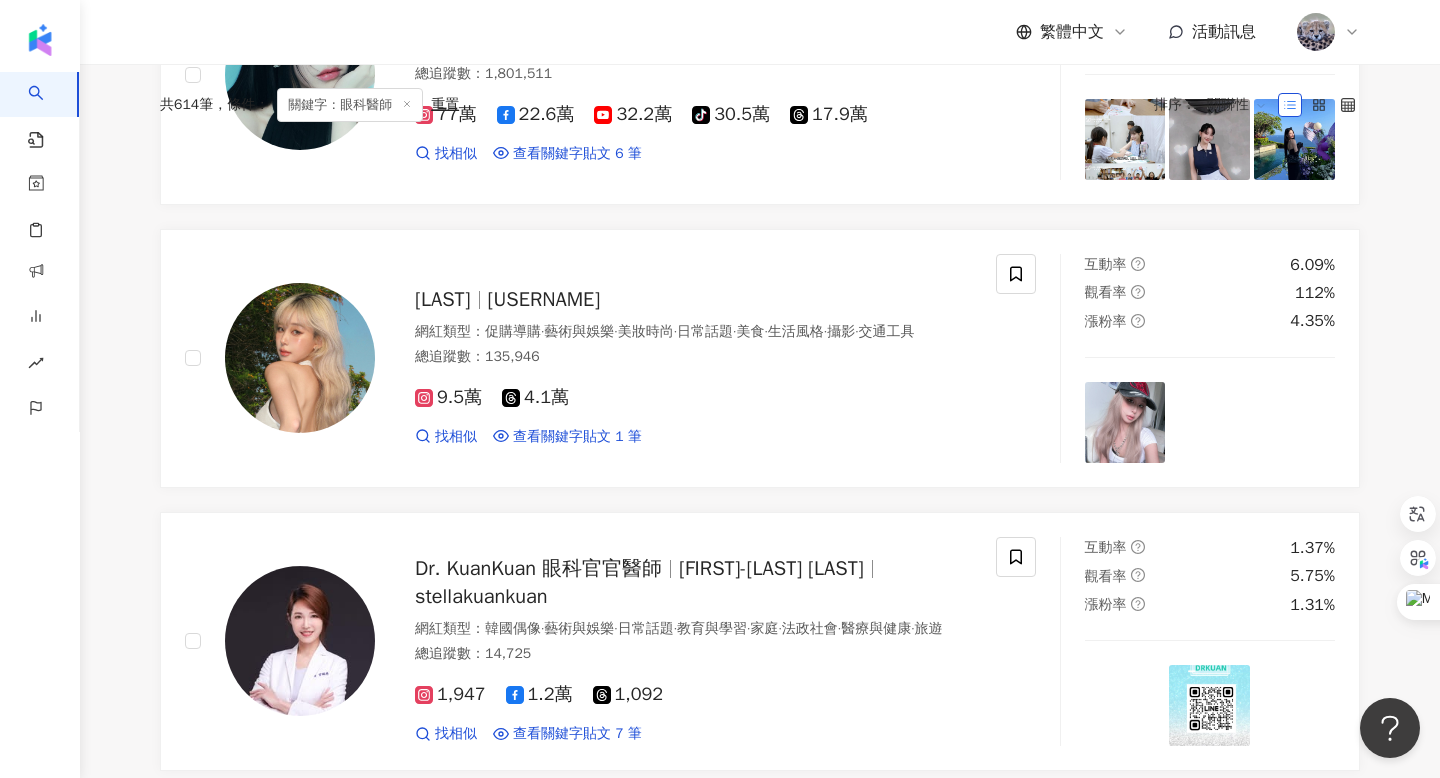 scroll, scrollTop: 0, scrollLeft: 0, axis: both 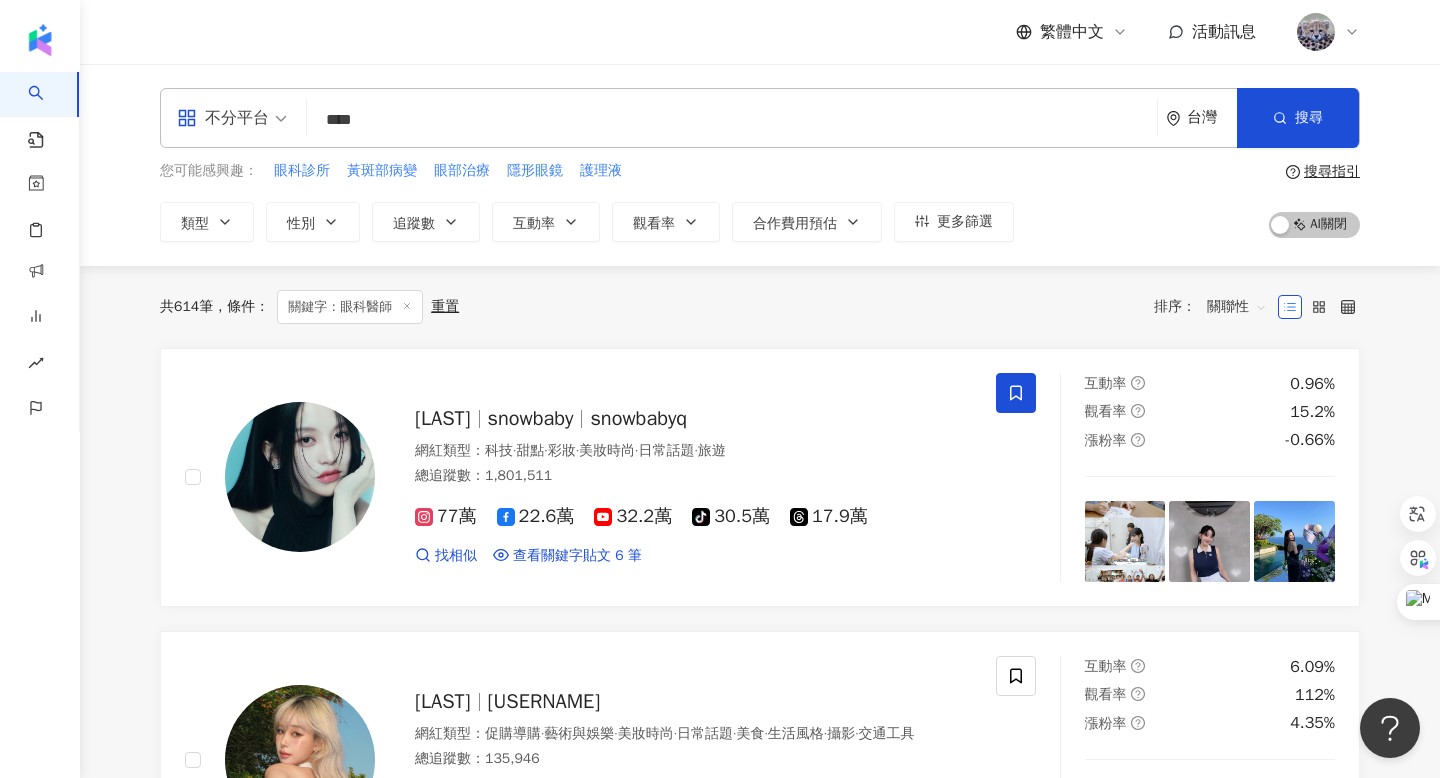 click on "關聯性" at bounding box center [1237, 307] 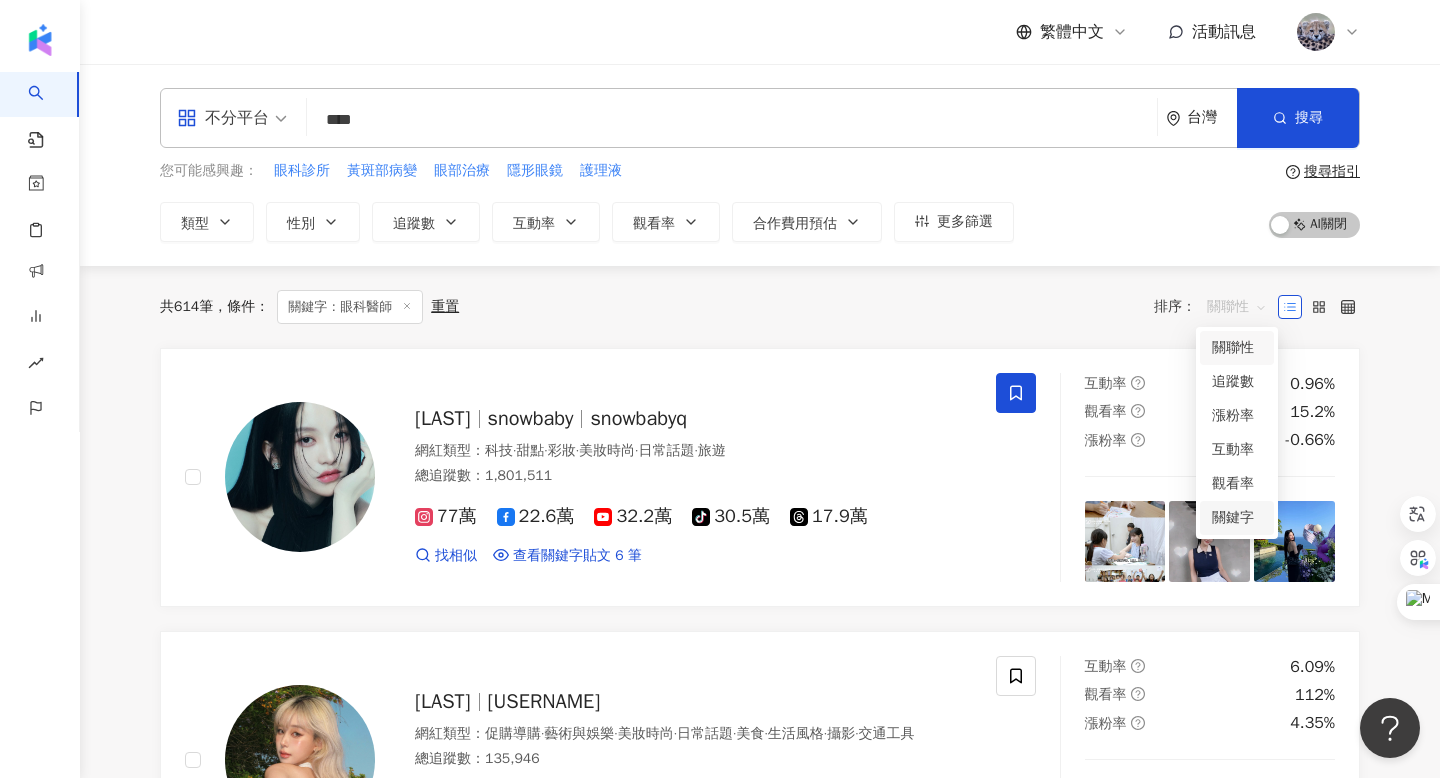 click on "關鍵字" at bounding box center (1237, 518) 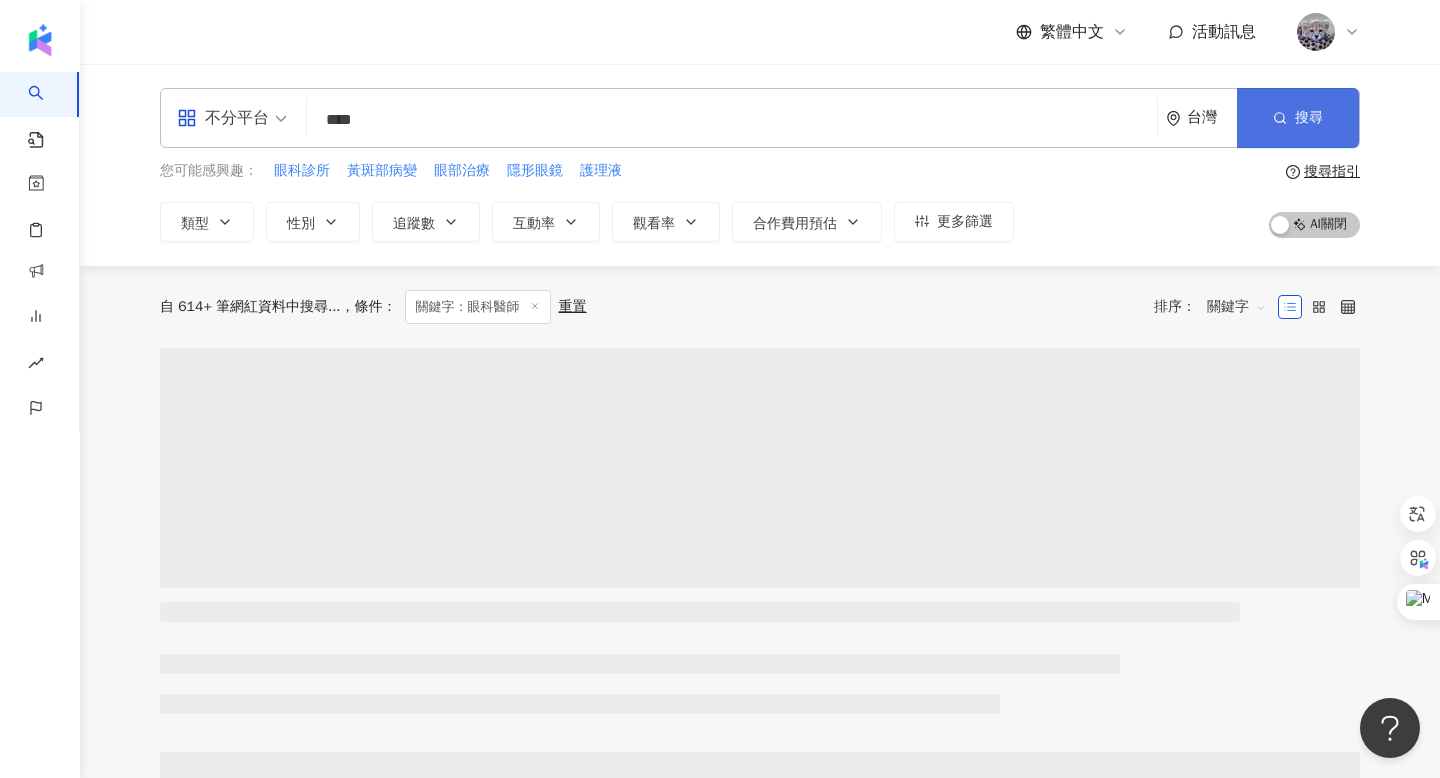 click on "搜尋" at bounding box center [1298, 118] 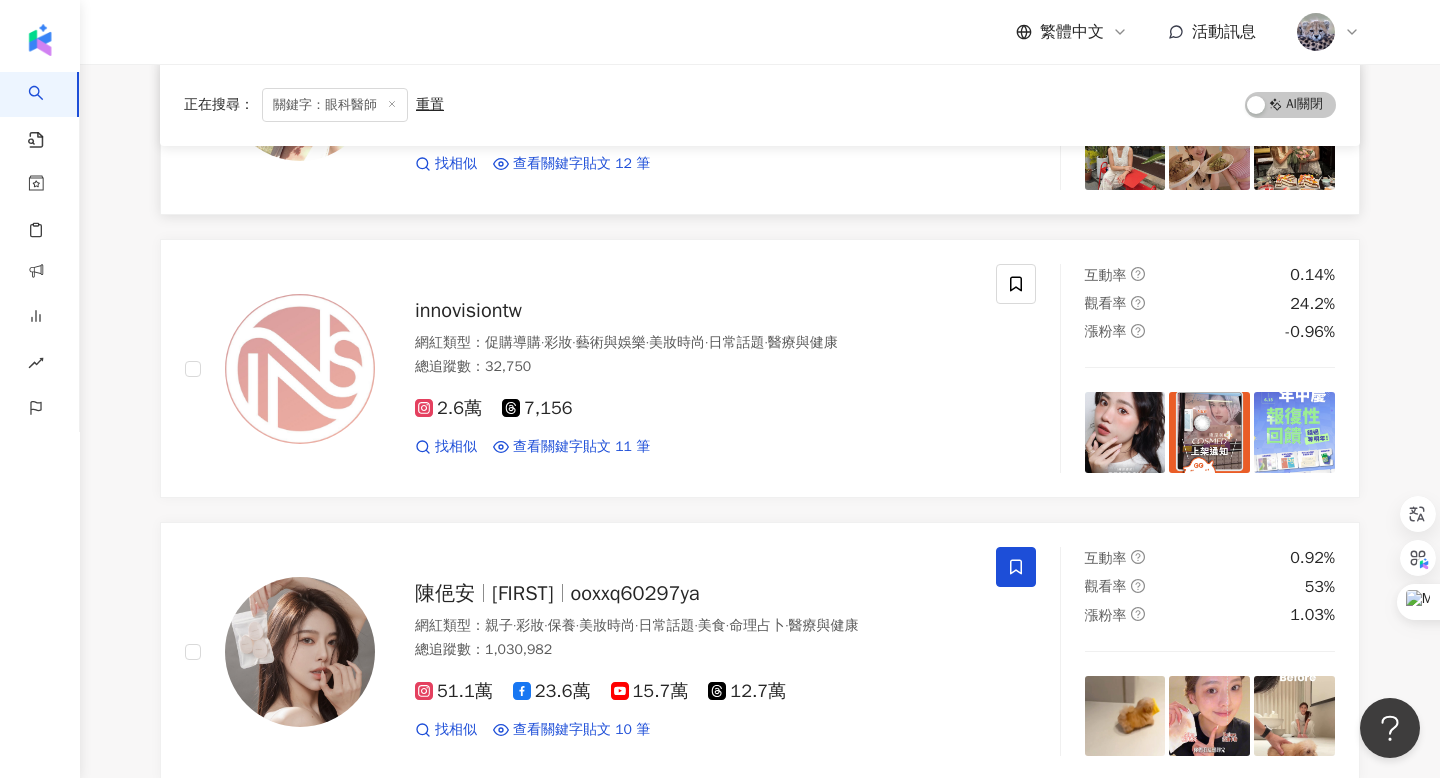 scroll, scrollTop: 3693, scrollLeft: 0, axis: vertical 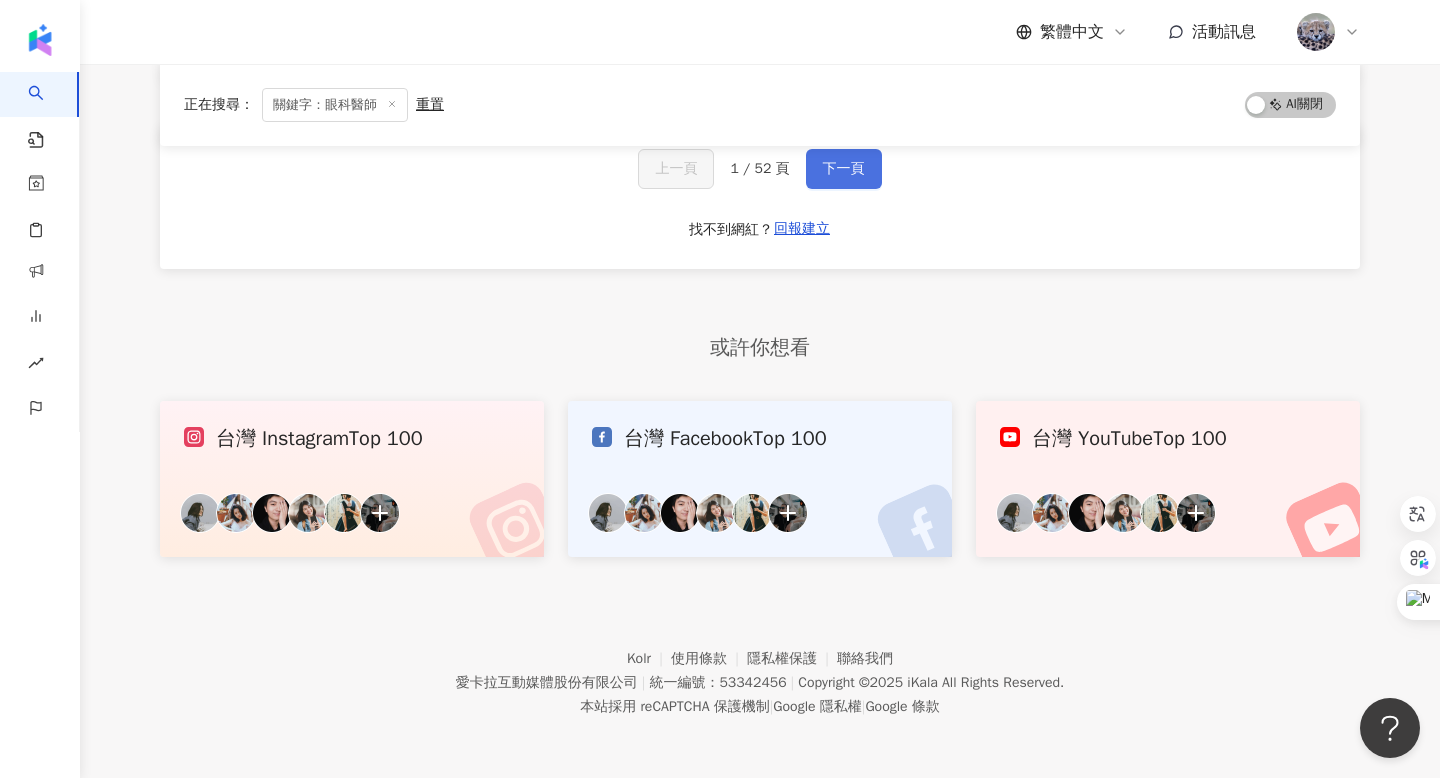 click on "下一頁" at bounding box center [844, 169] 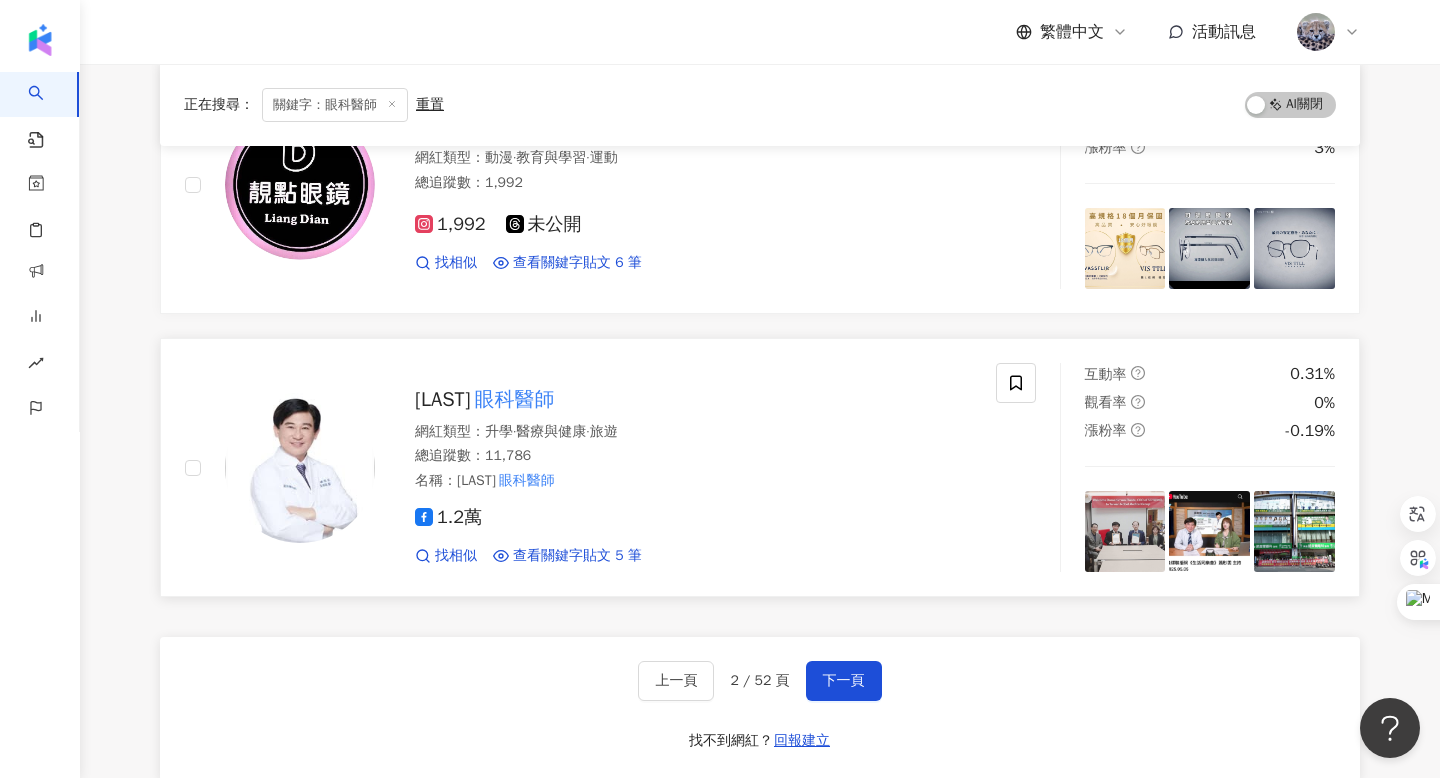 scroll, scrollTop: 3283, scrollLeft: 0, axis: vertical 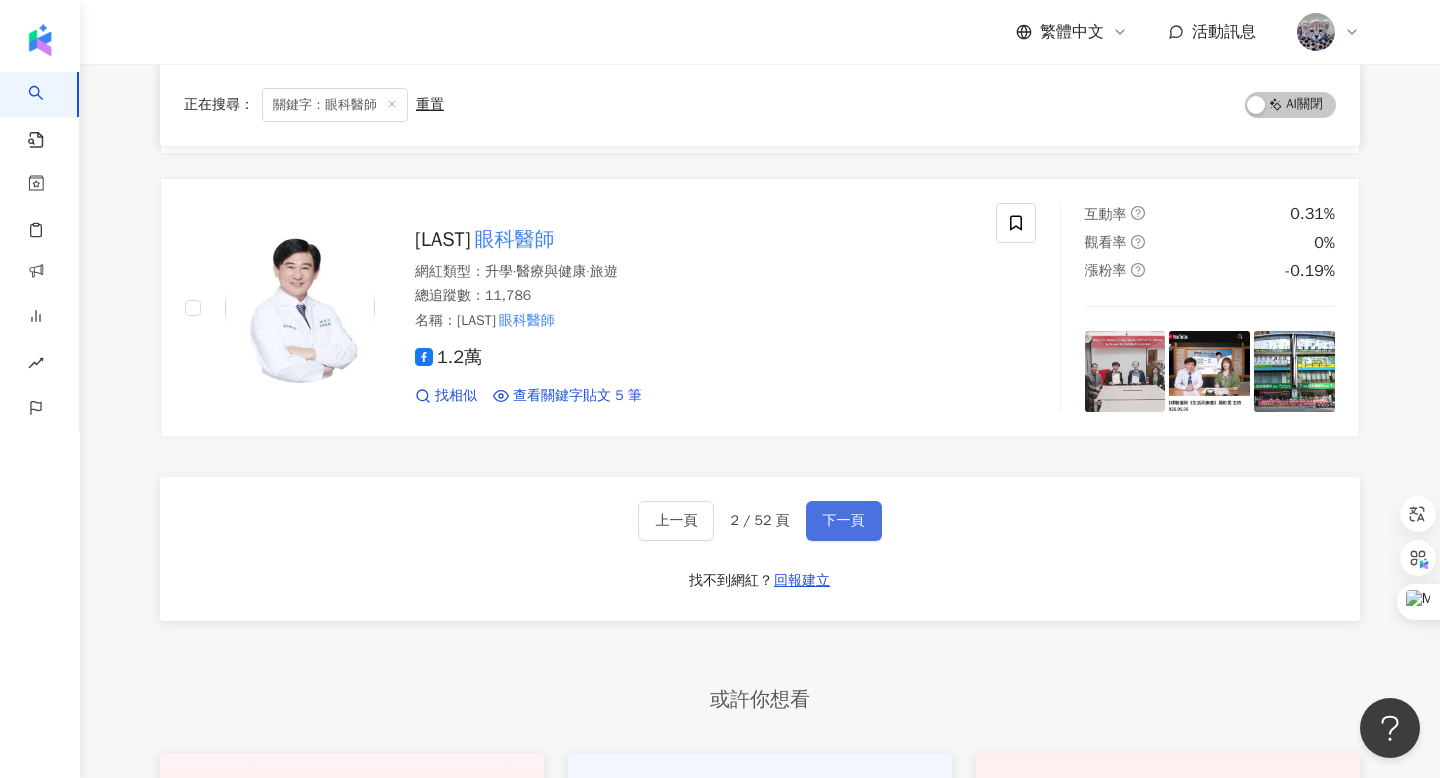 click on "下一頁" at bounding box center (844, 521) 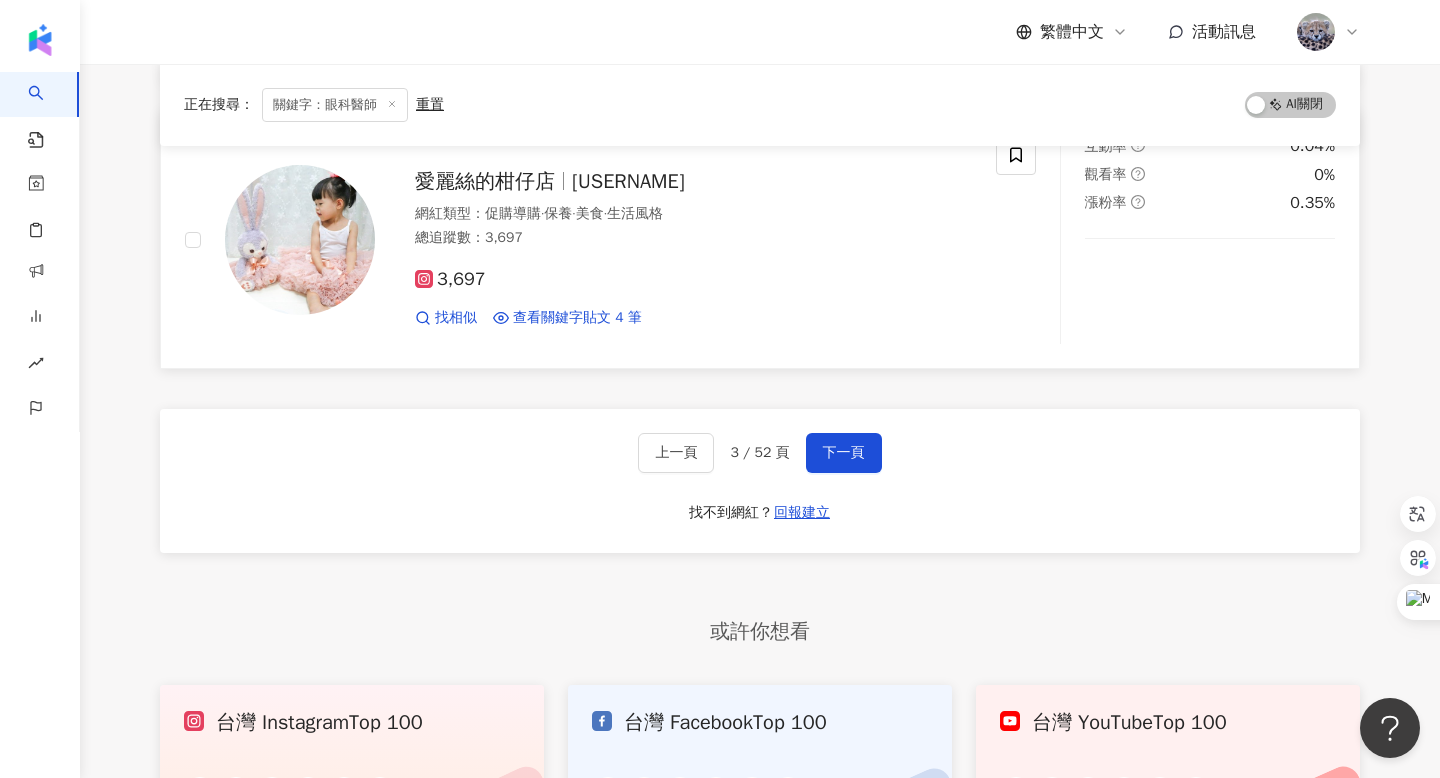 scroll, scrollTop: 3318, scrollLeft: 0, axis: vertical 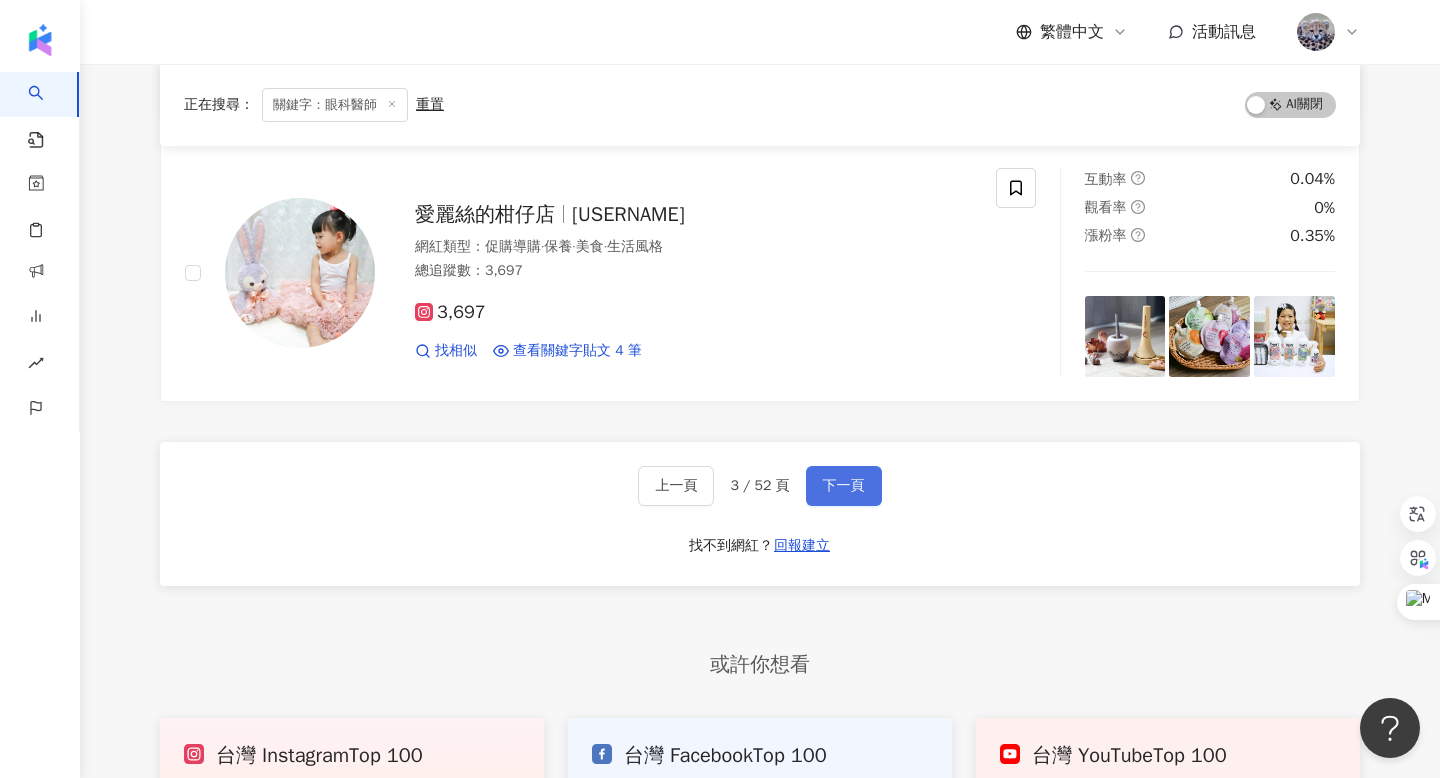 click on "下一頁" at bounding box center [844, 486] 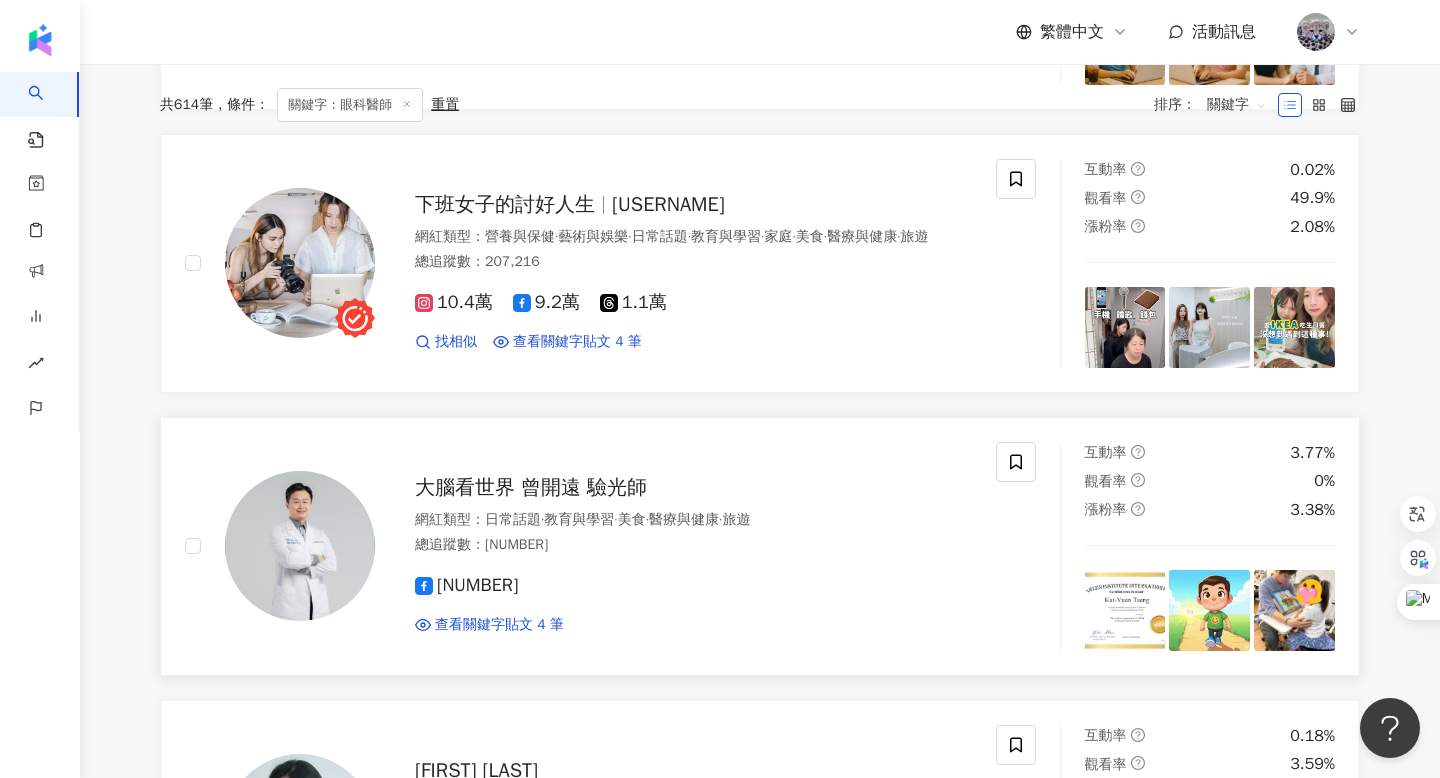 scroll, scrollTop: 0, scrollLeft: 0, axis: both 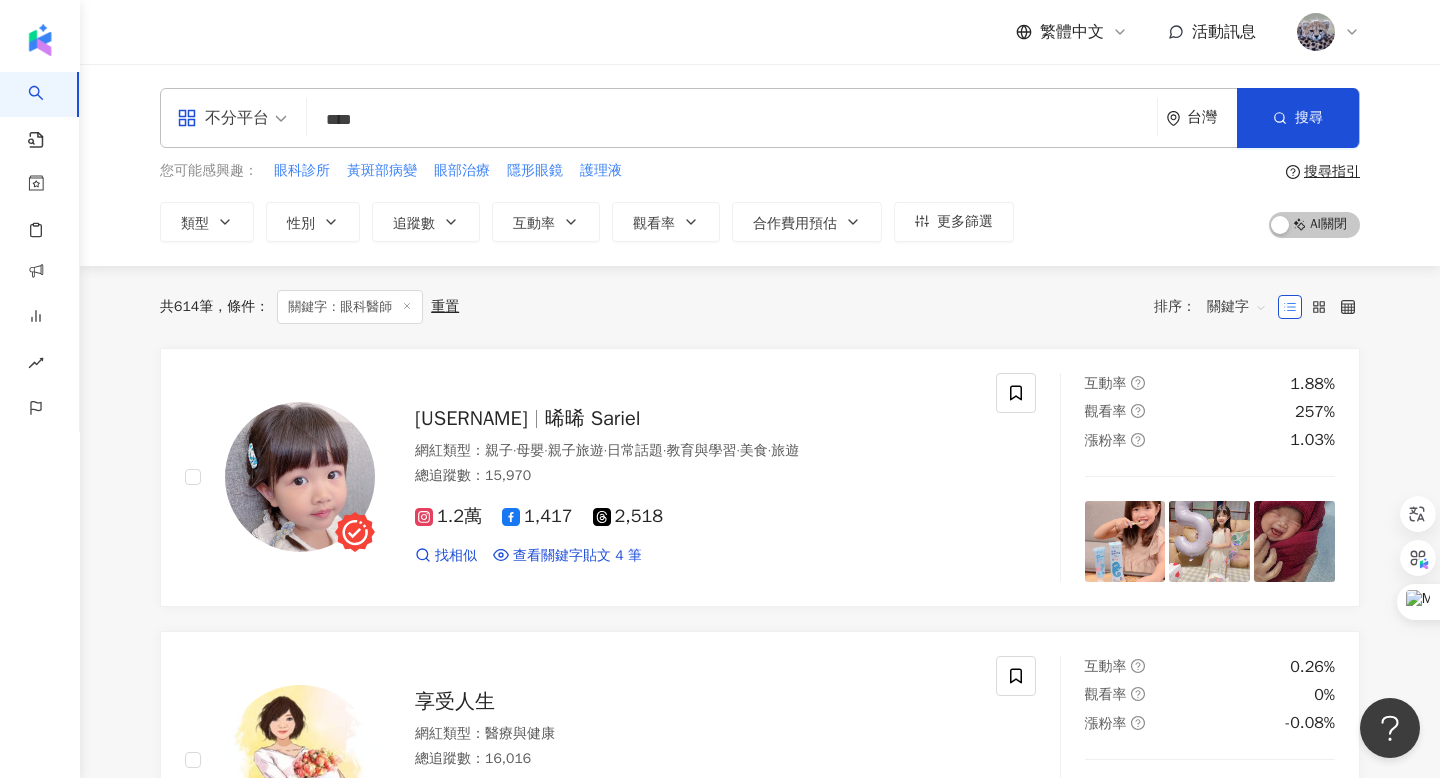 click on "****" at bounding box center [732, 120] 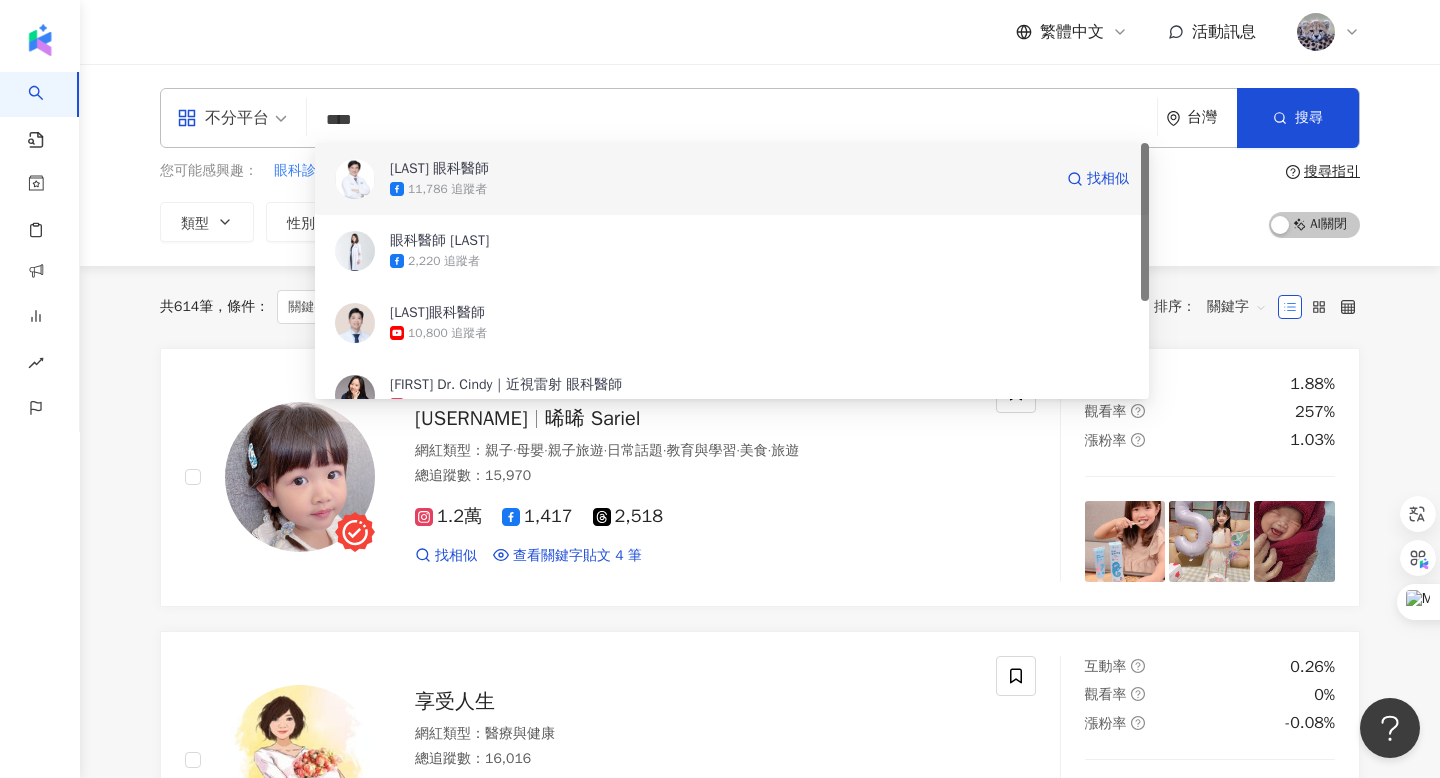 click on "[NAME] [NAME]" at bounding box center [439, 169] 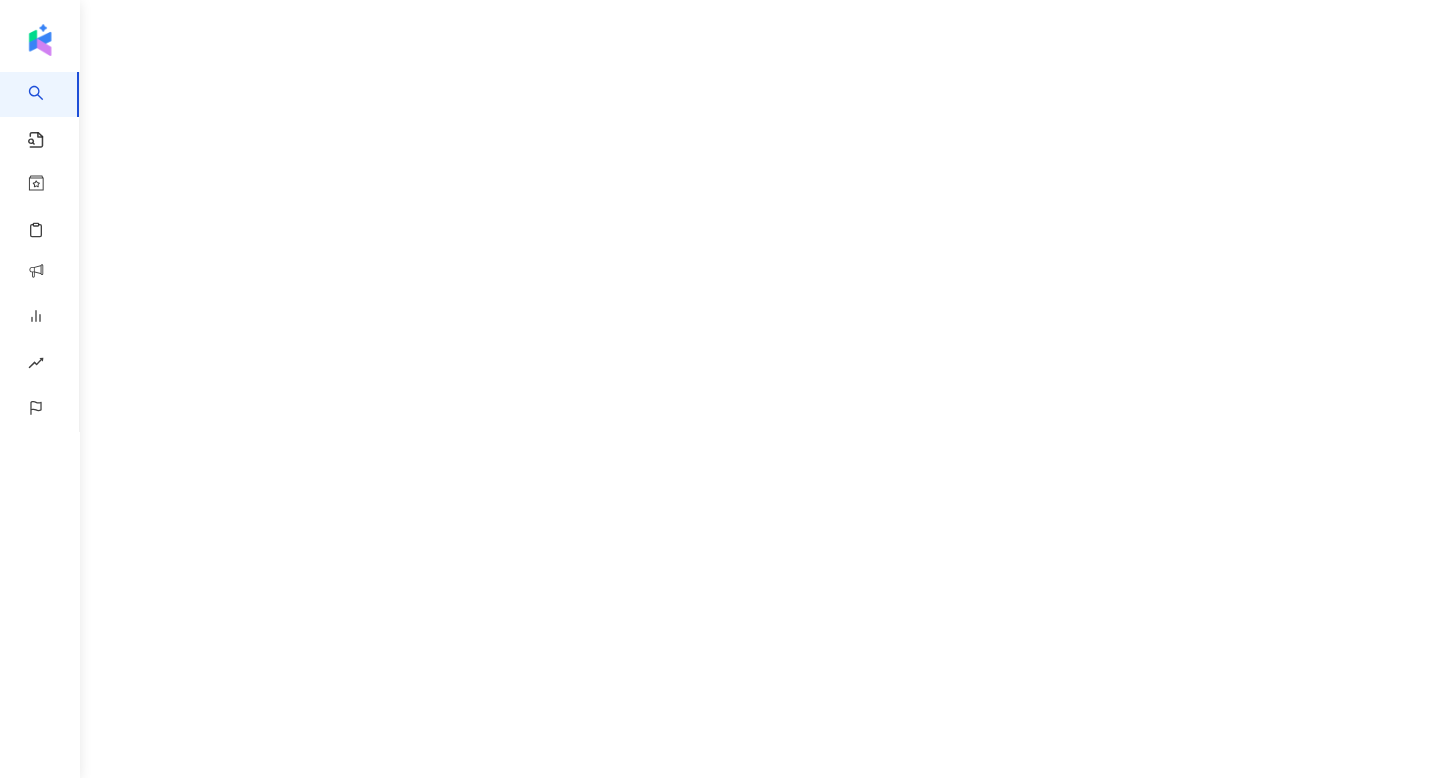 scroll, scrollTop: 0, scrollLeft: 0, axis: both 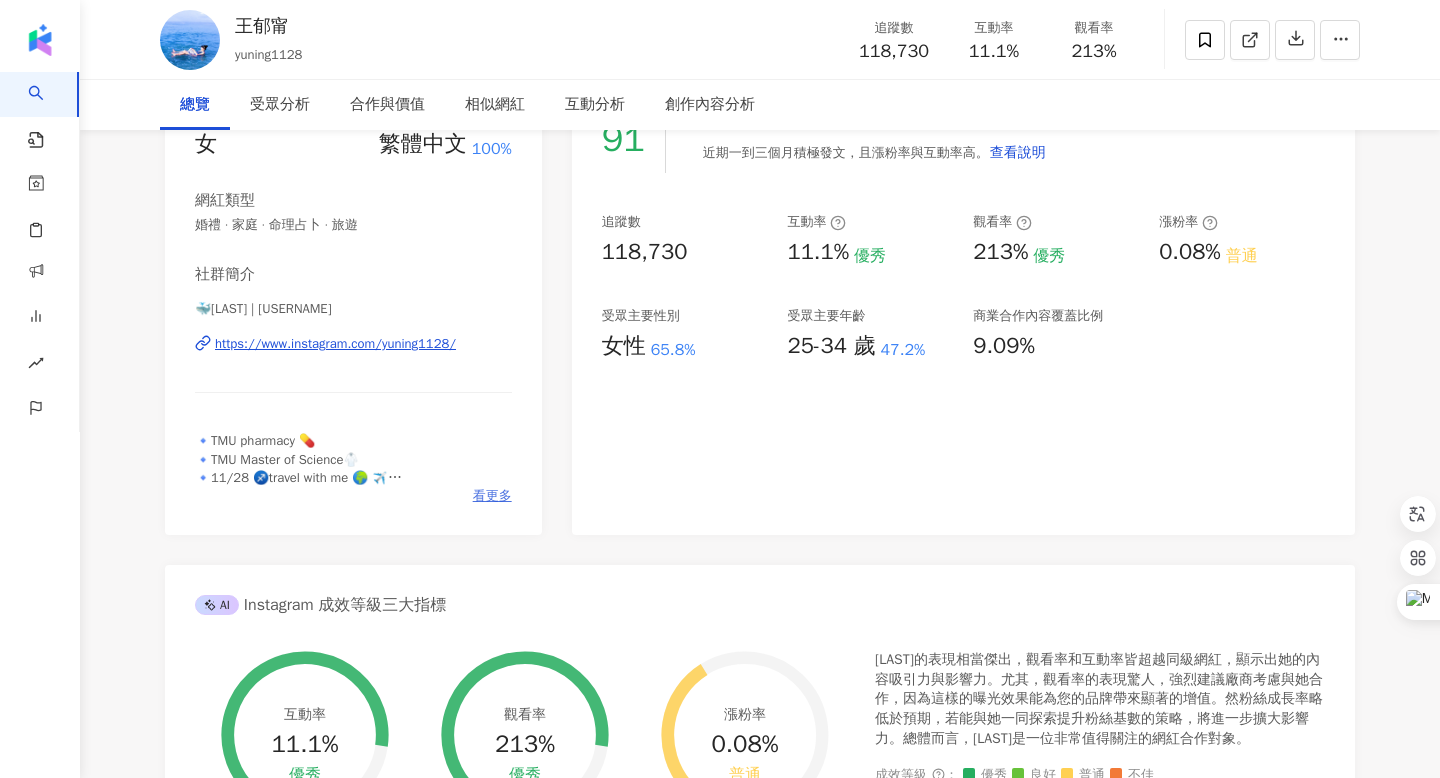 click on "看更多" at bounding box center (492, 496) 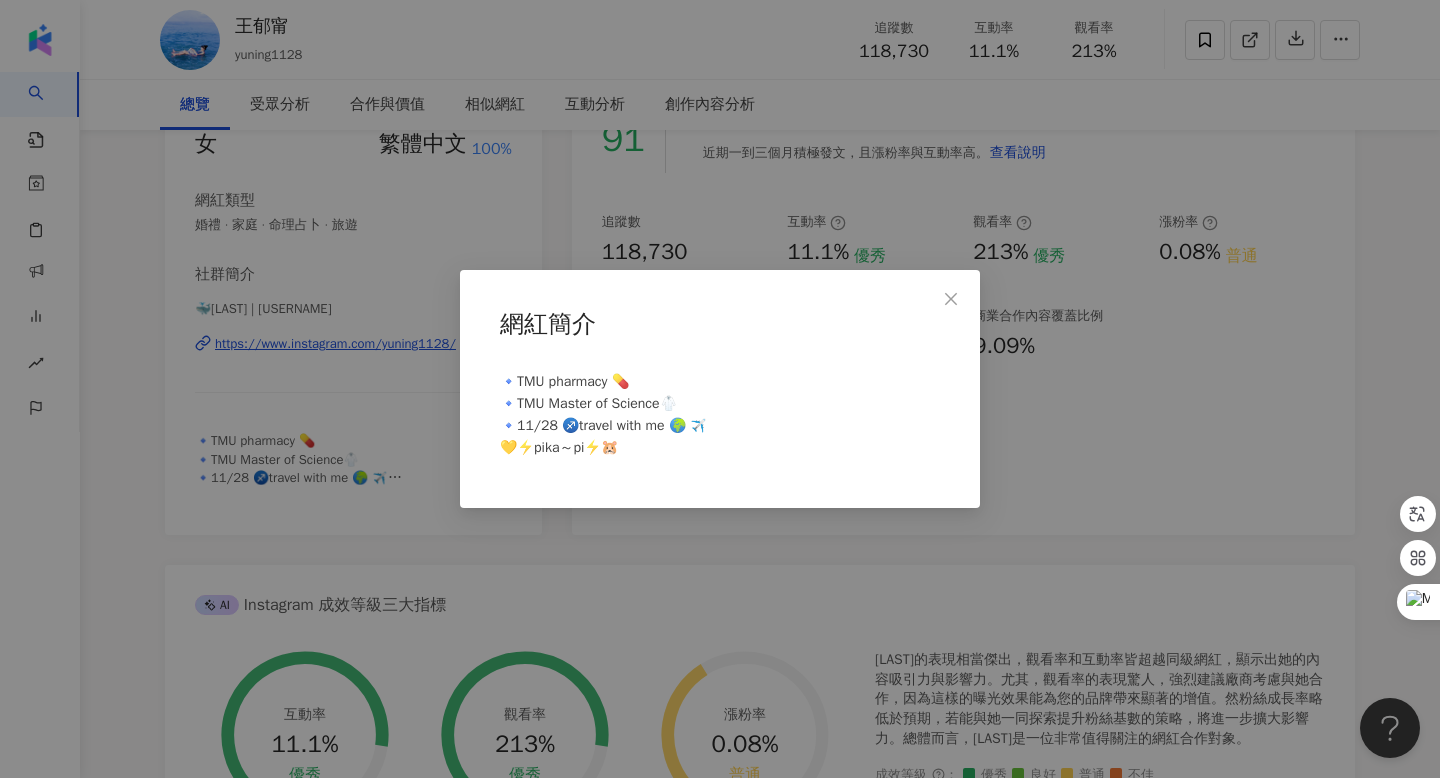 scroll, scrollTop: 0, scrollLeft: 0, axis: both 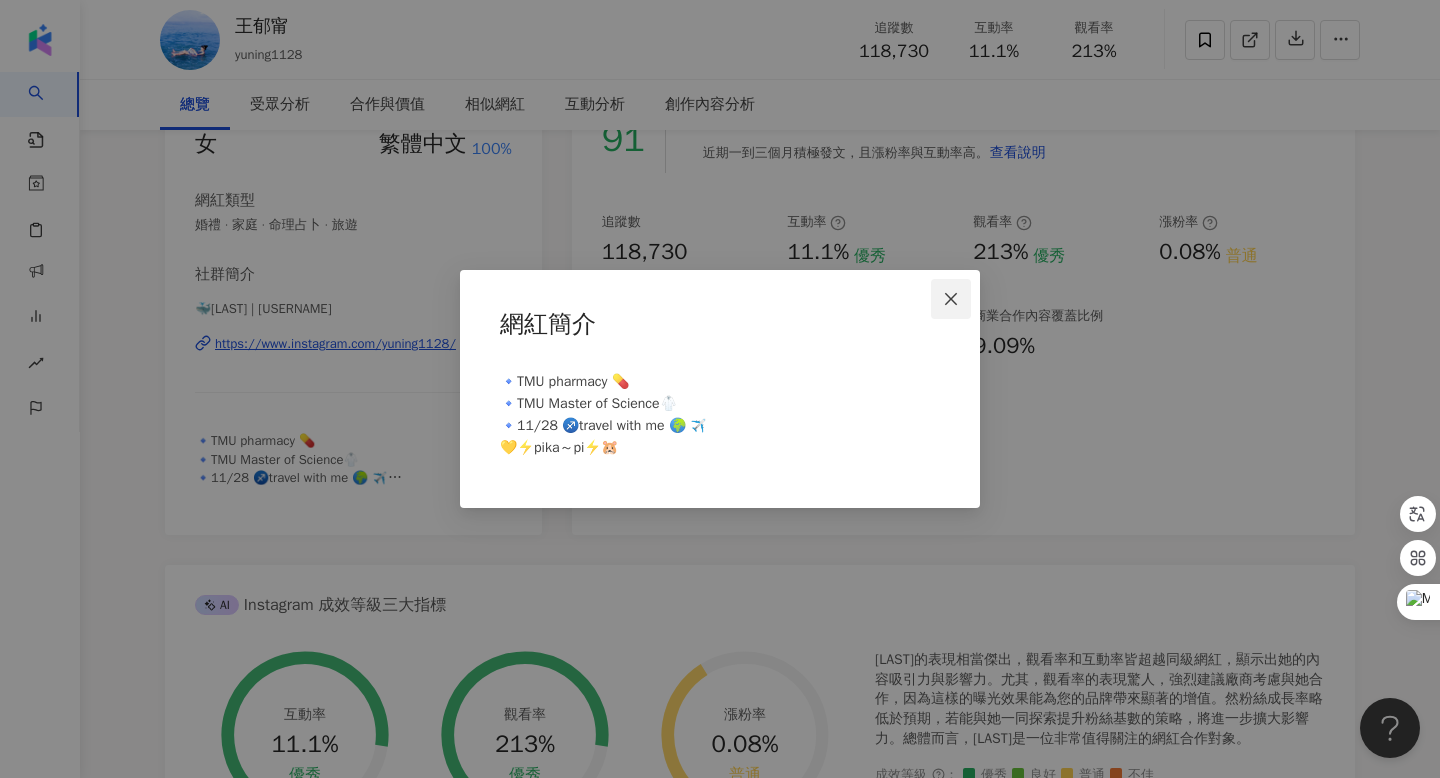 click 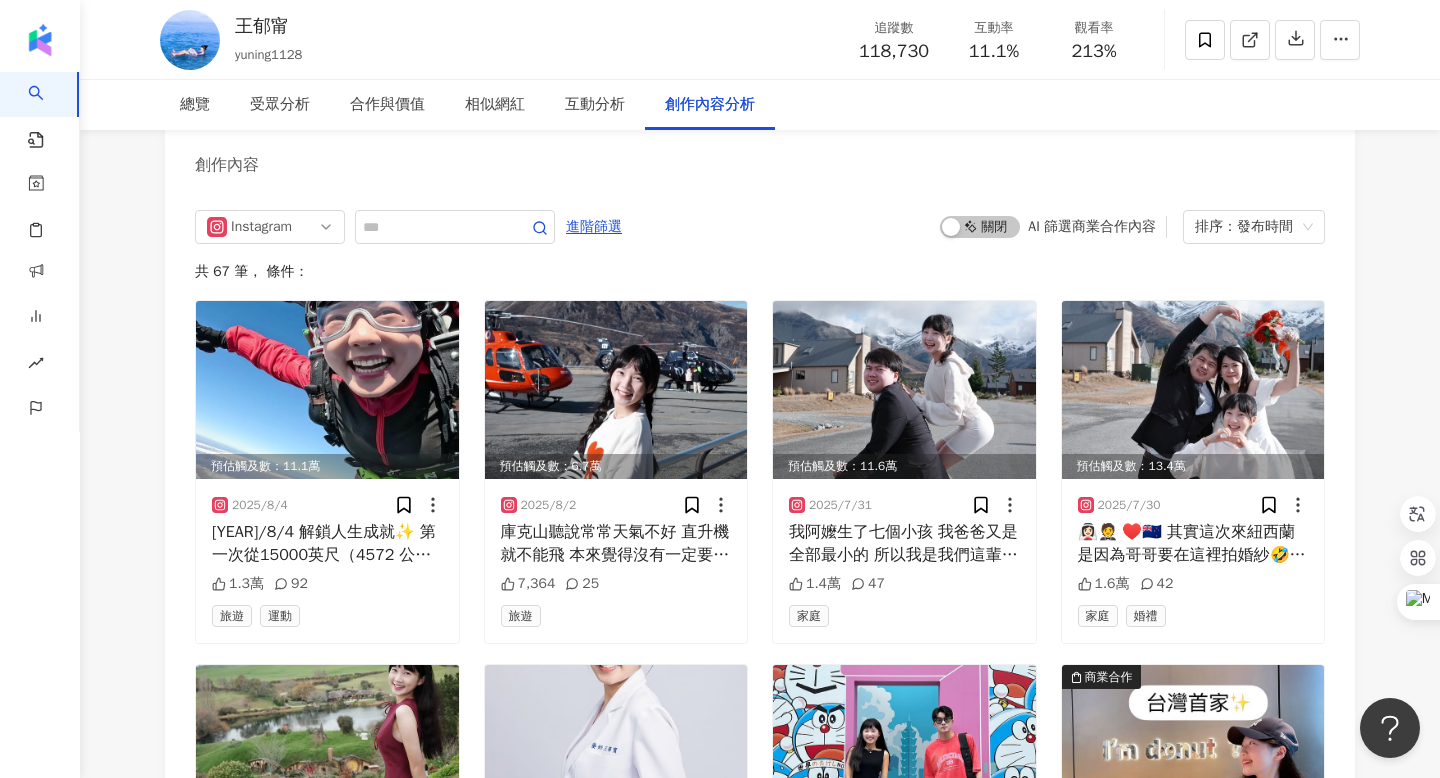 scroll, scrollTop: 6082, scrollLeft: 0, axis: vertical 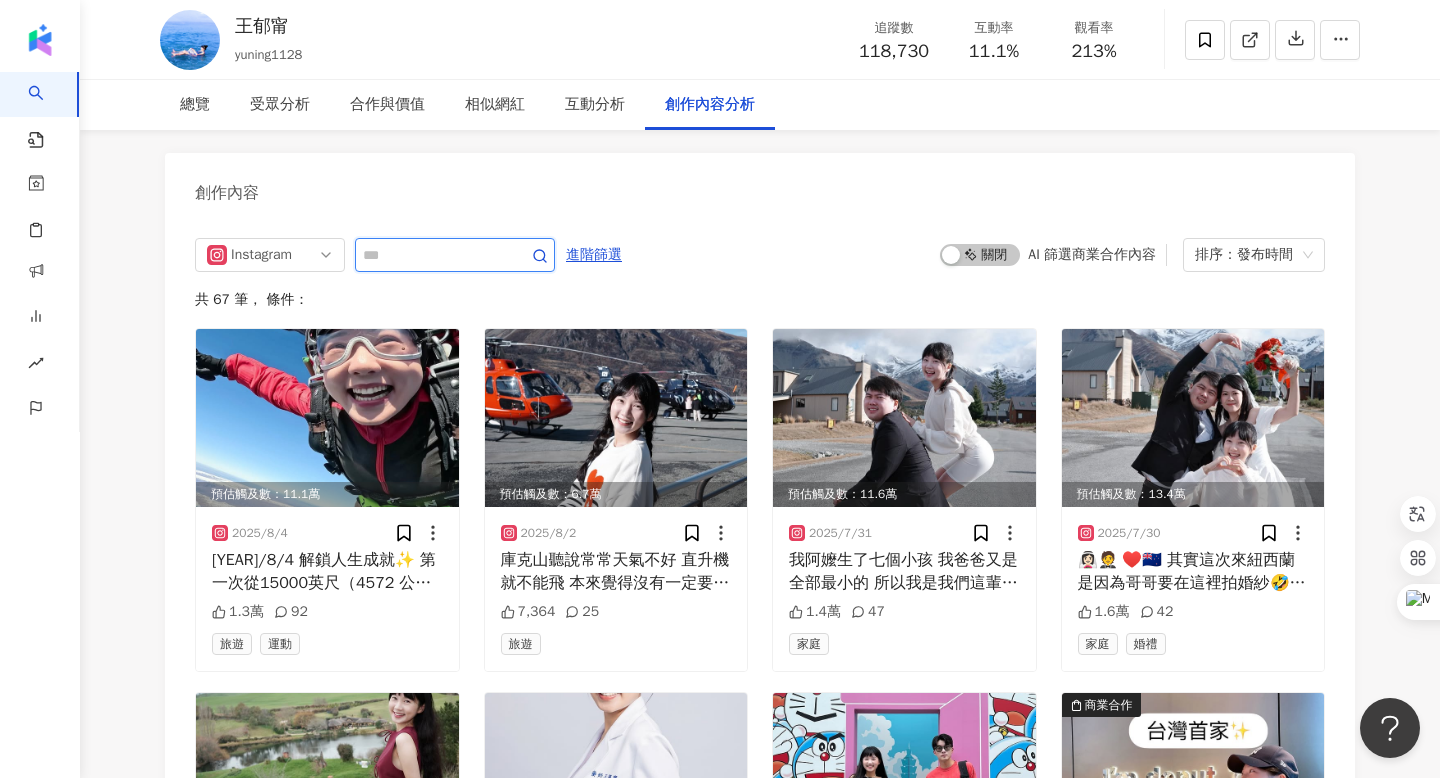 click at bounding box center [433, 255] 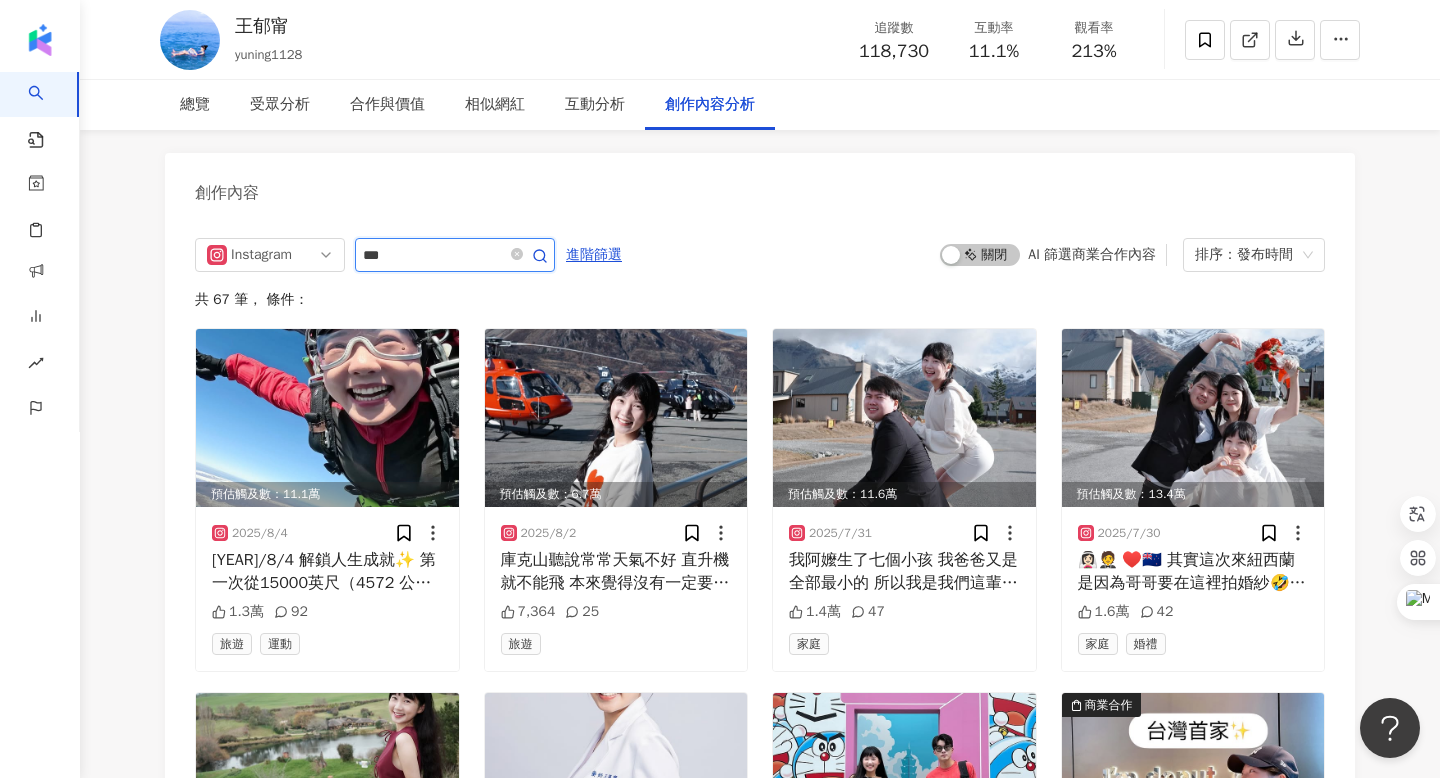 type on "***" 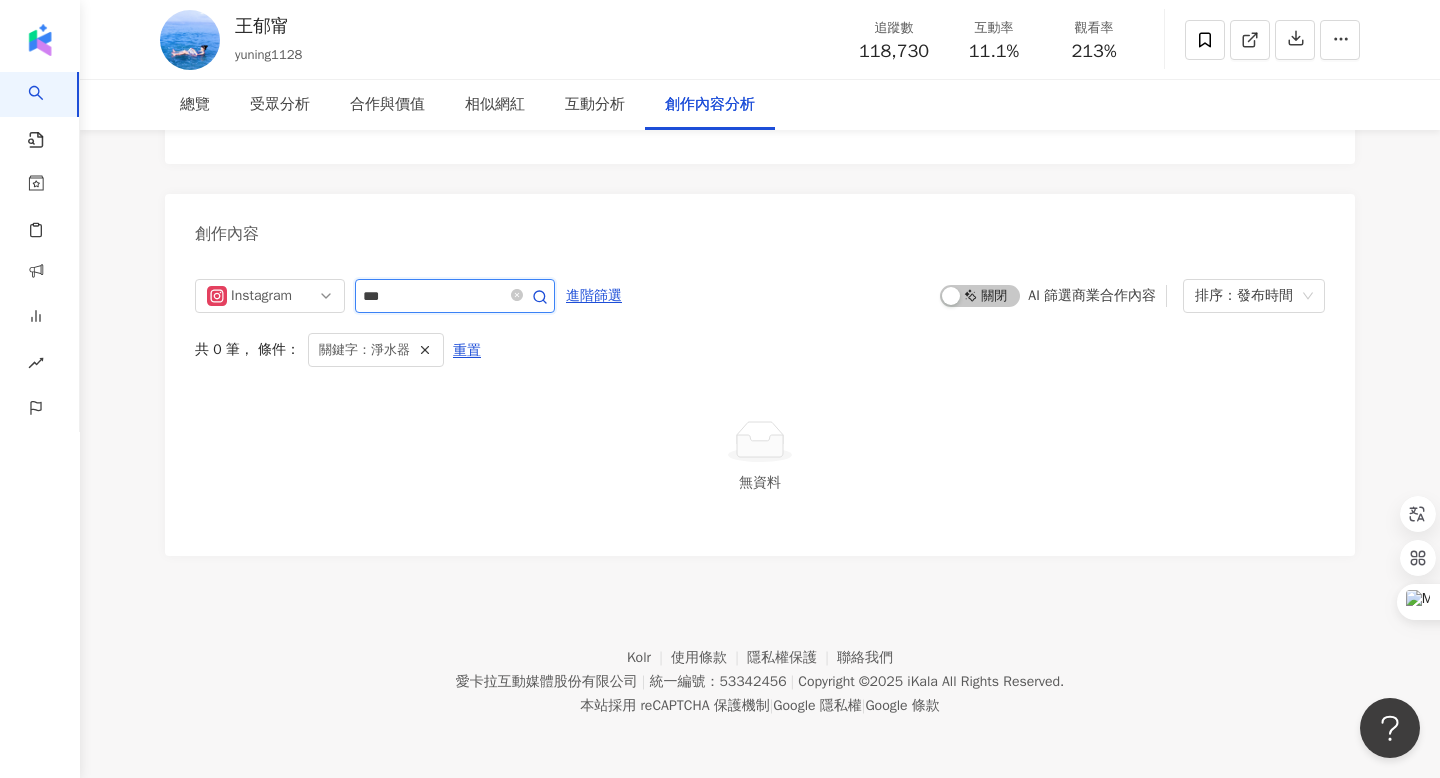 scroll, scrollTop: 6086, scrollLeft: 0, axis: vertical 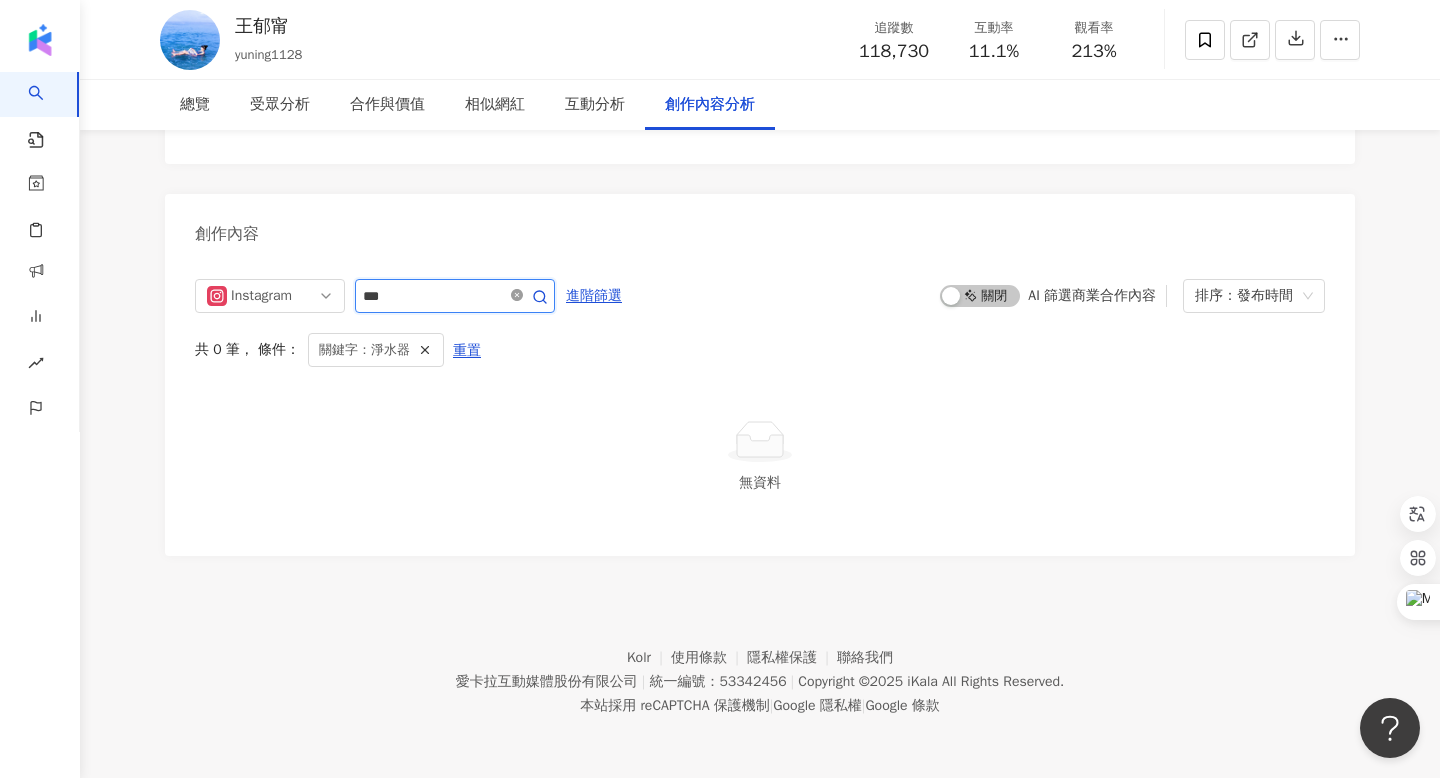 click 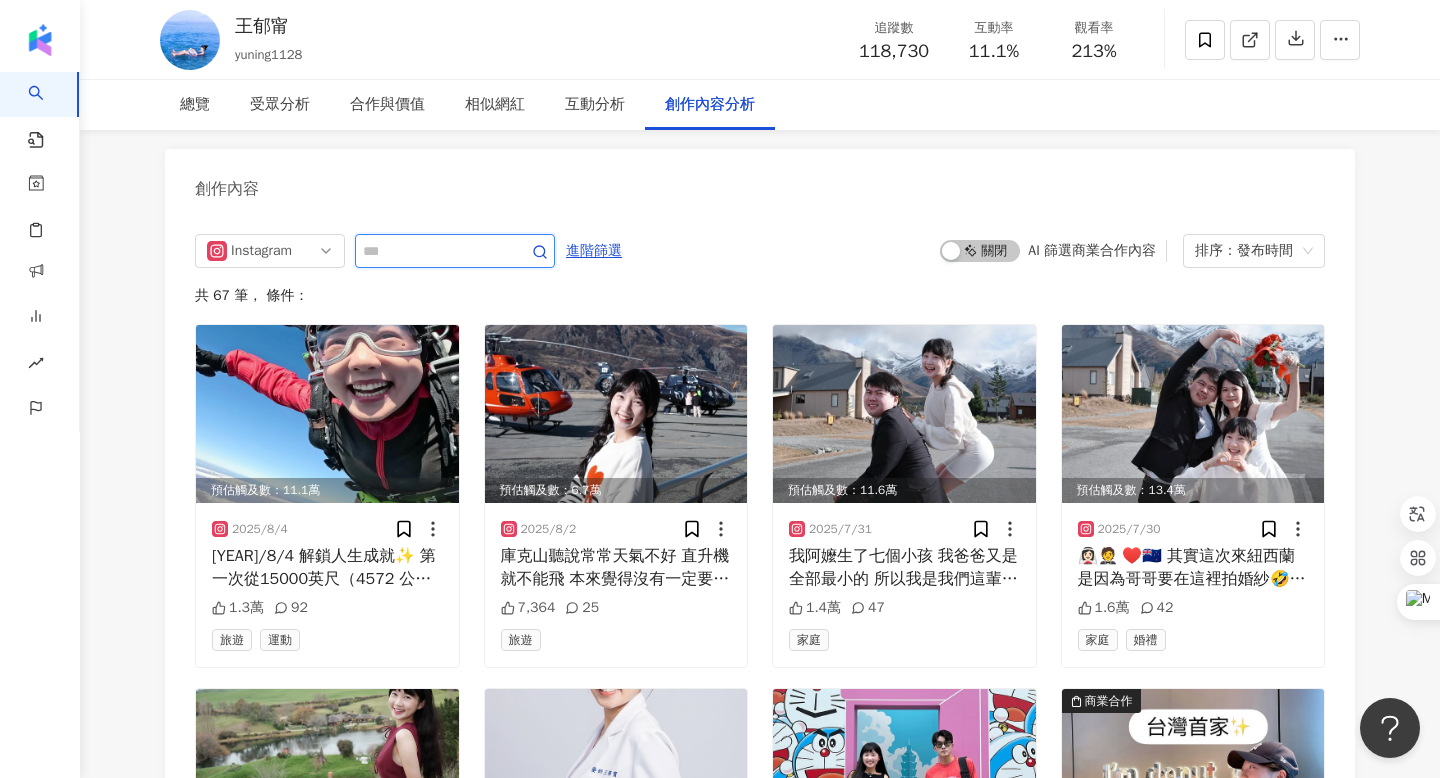 scroll, scrollTop: 6150, scrollLeft: 0, axis: vertical 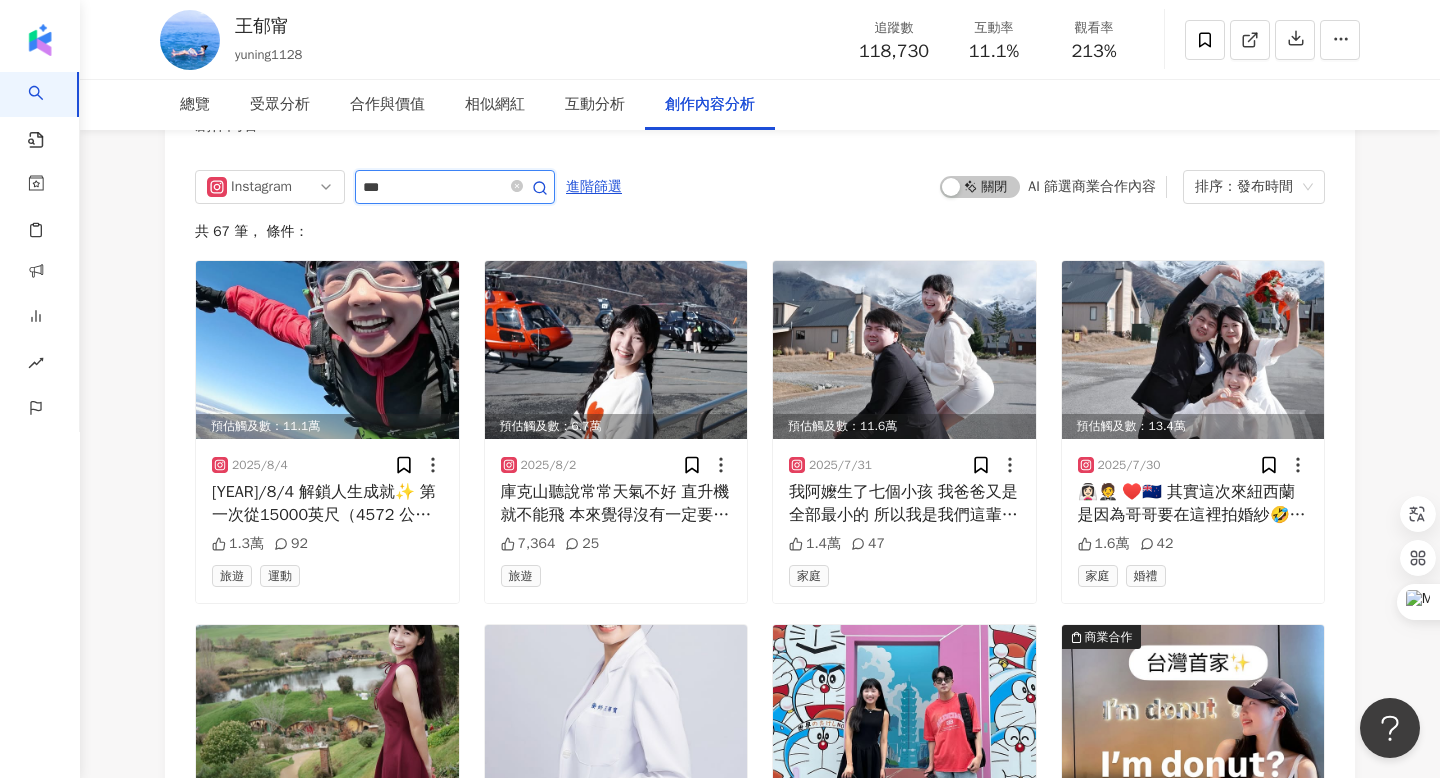 type on "***" 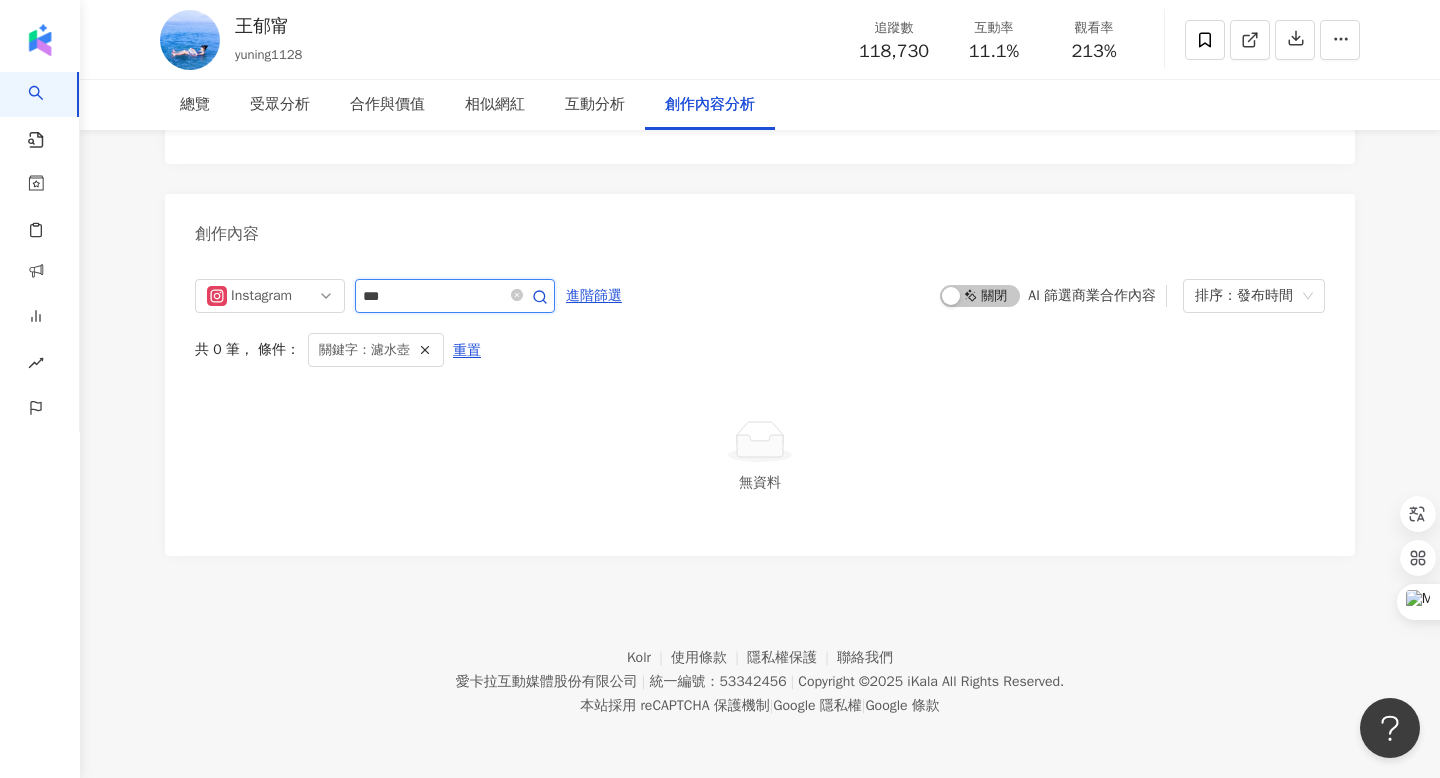scroll, scrollTop: 6086, scrollLeft: 0, axis: vertical 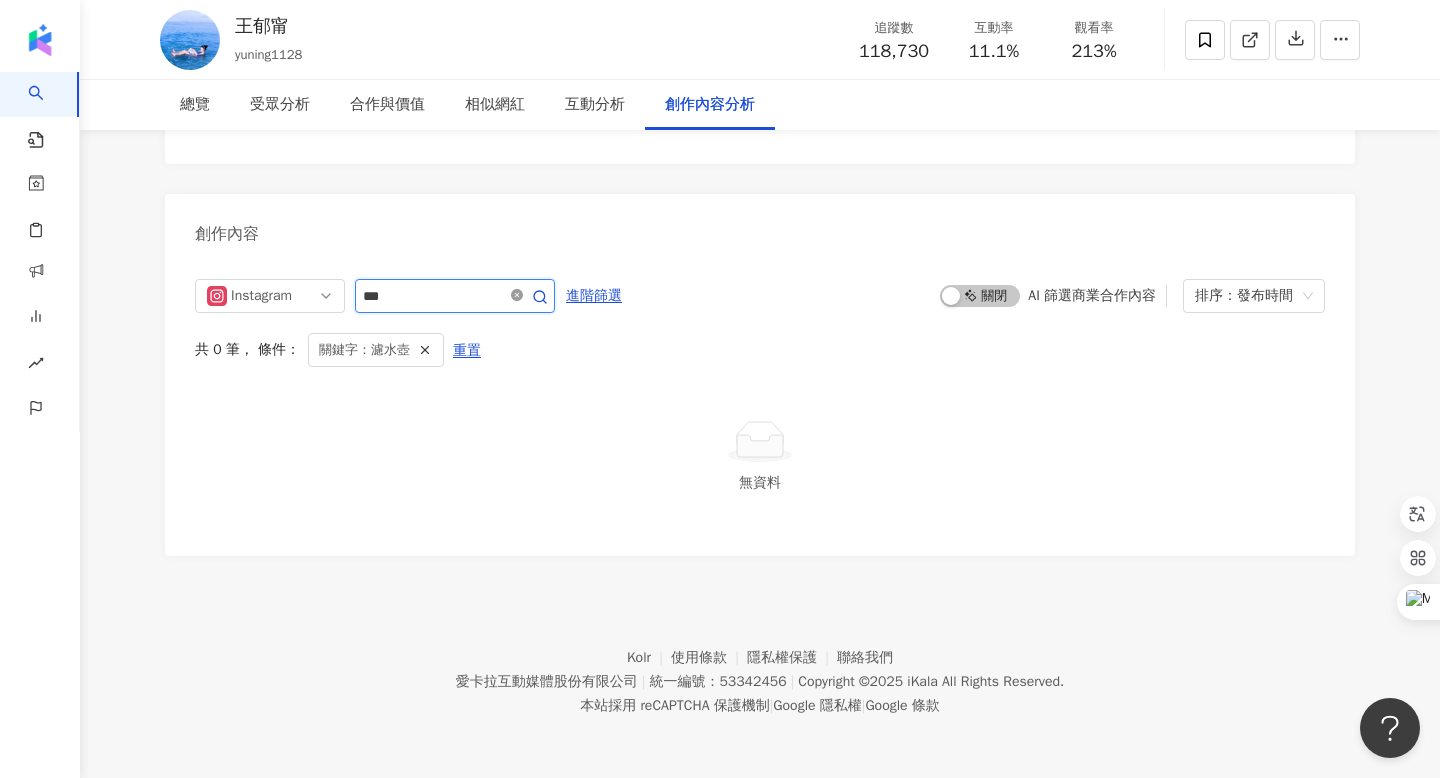 click 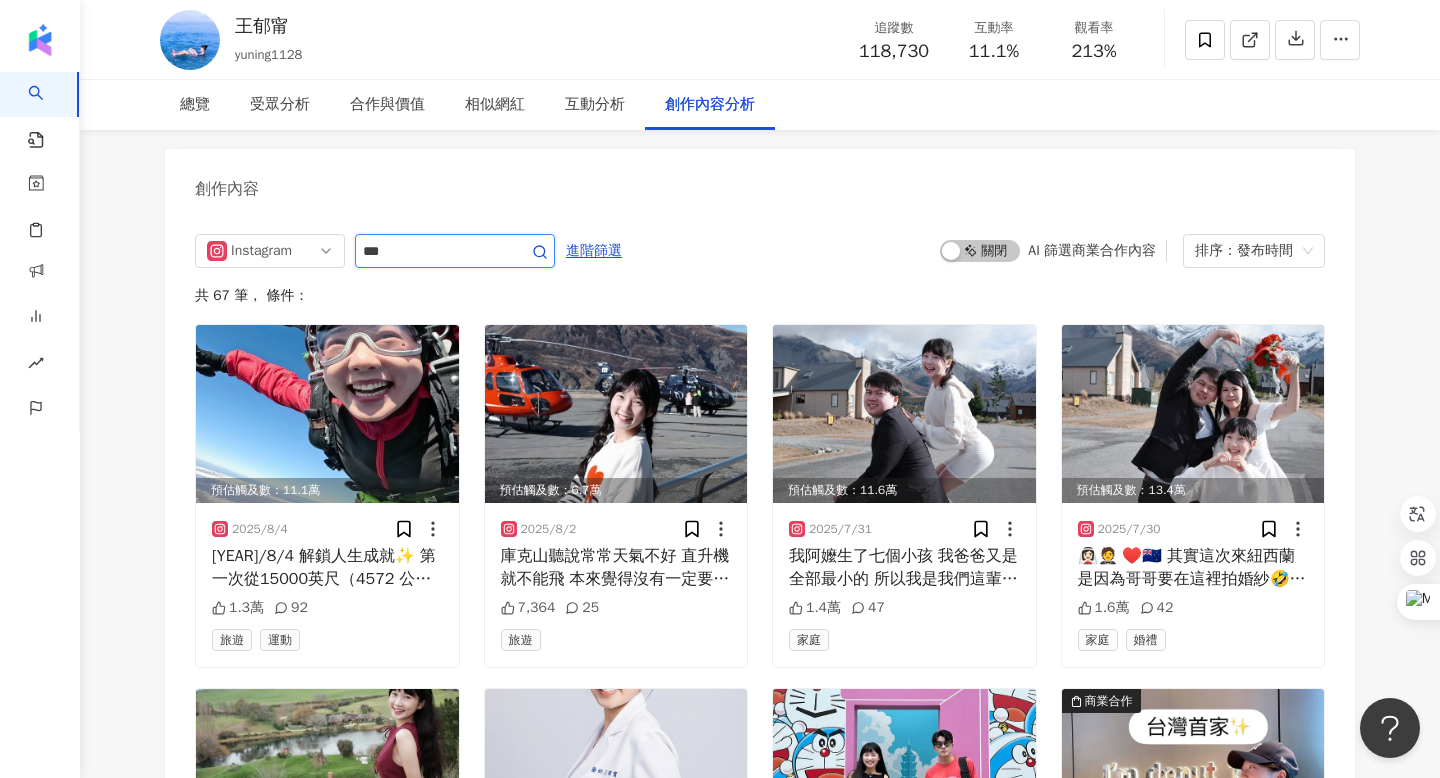 type 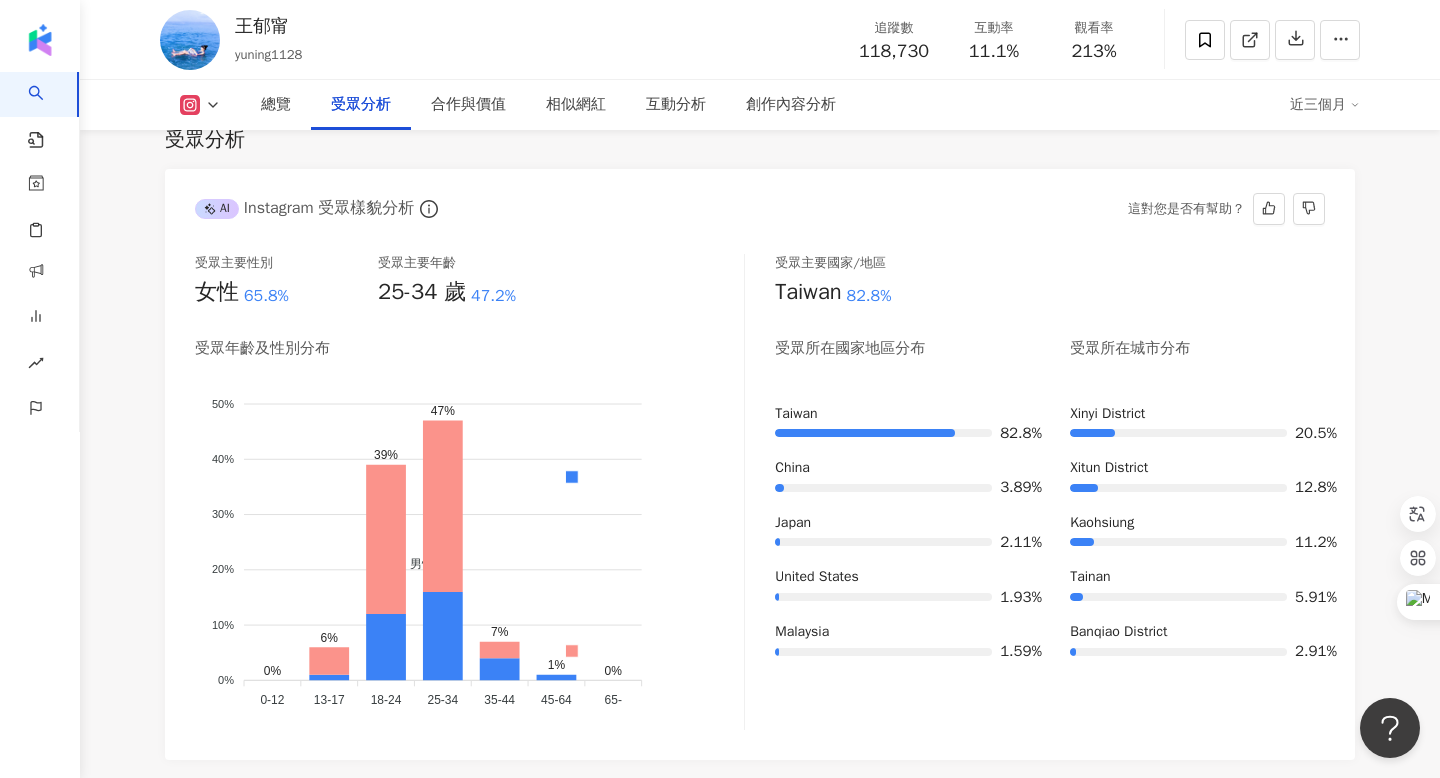 scroll, scrollTop: 1742, scrollLeft: 0, axis: vertical 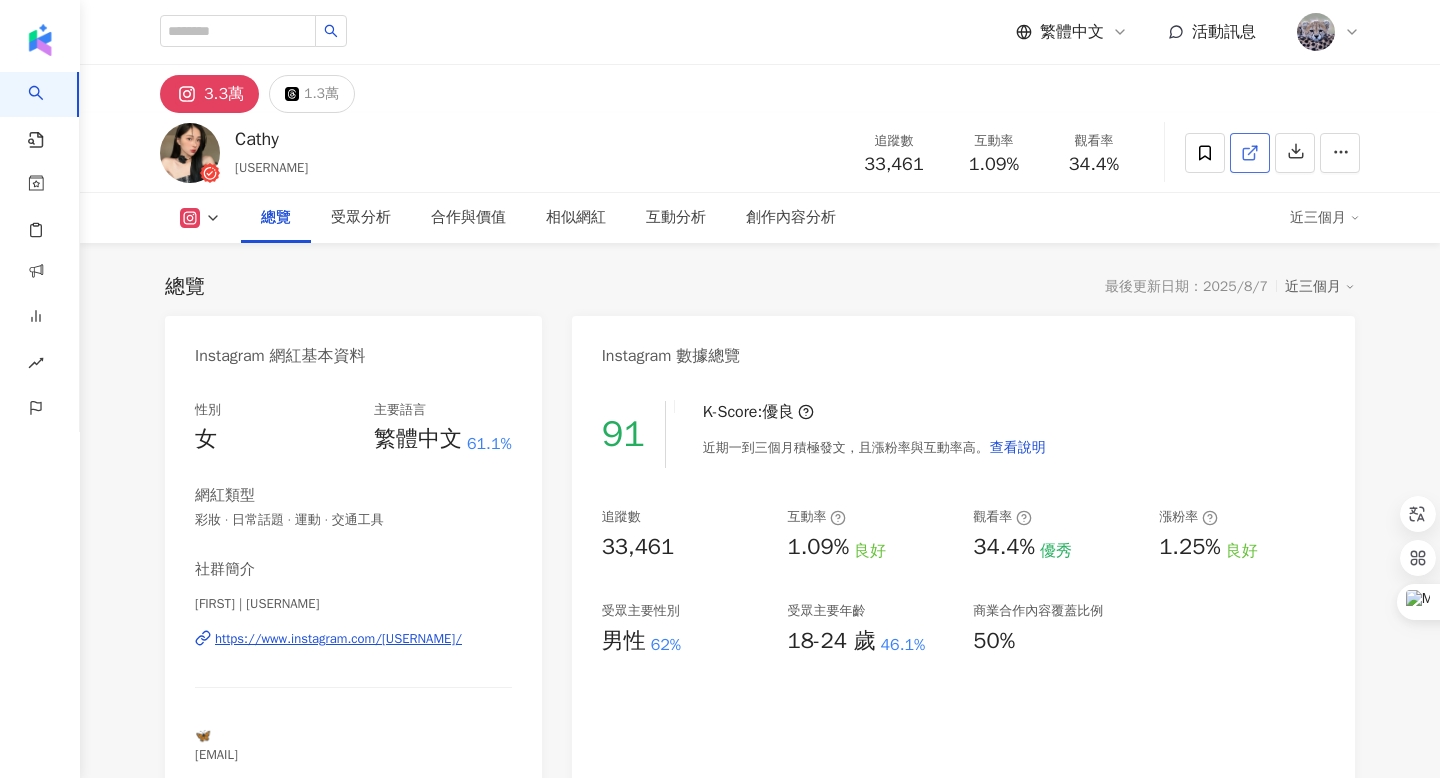 click 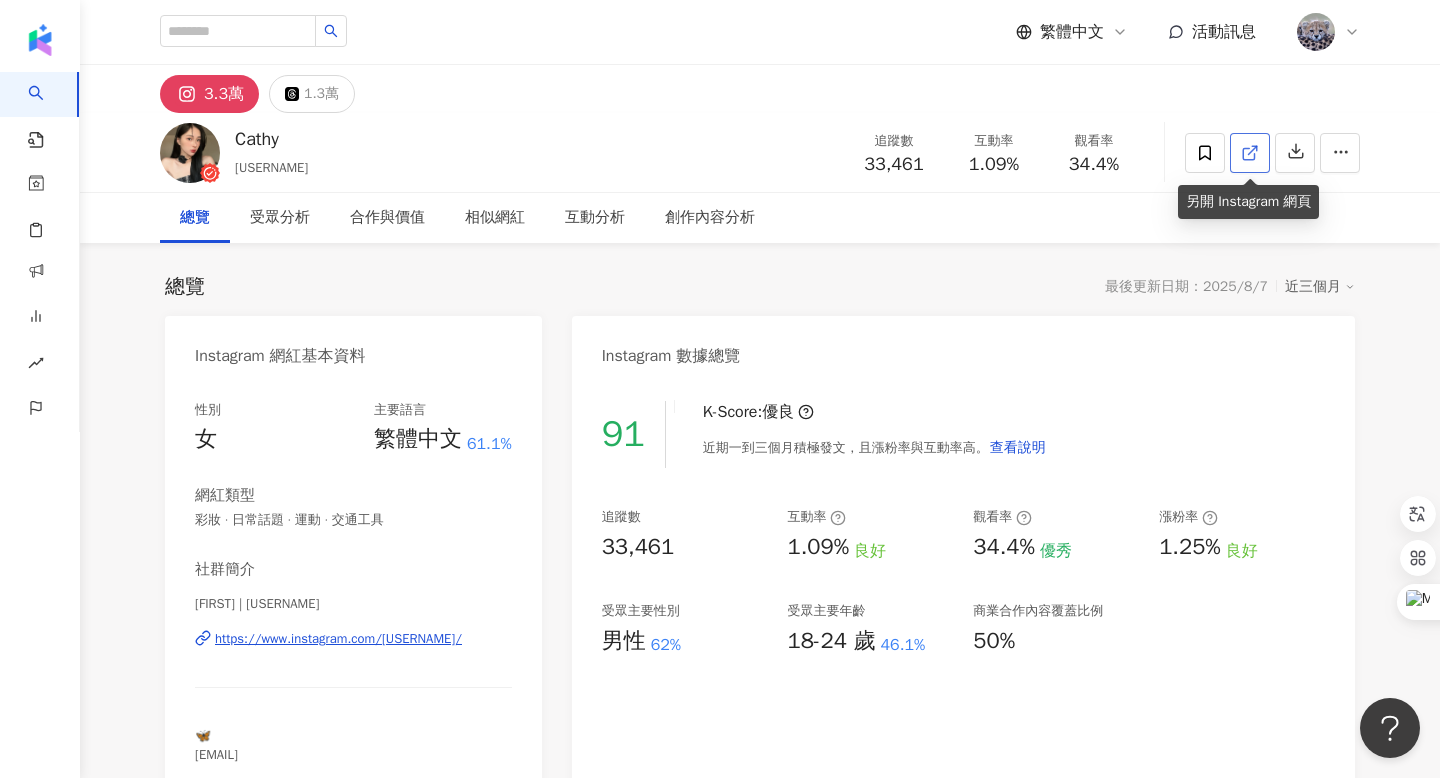 scroll, scrollTop: 0, scrollLeft: 0, axis: both 